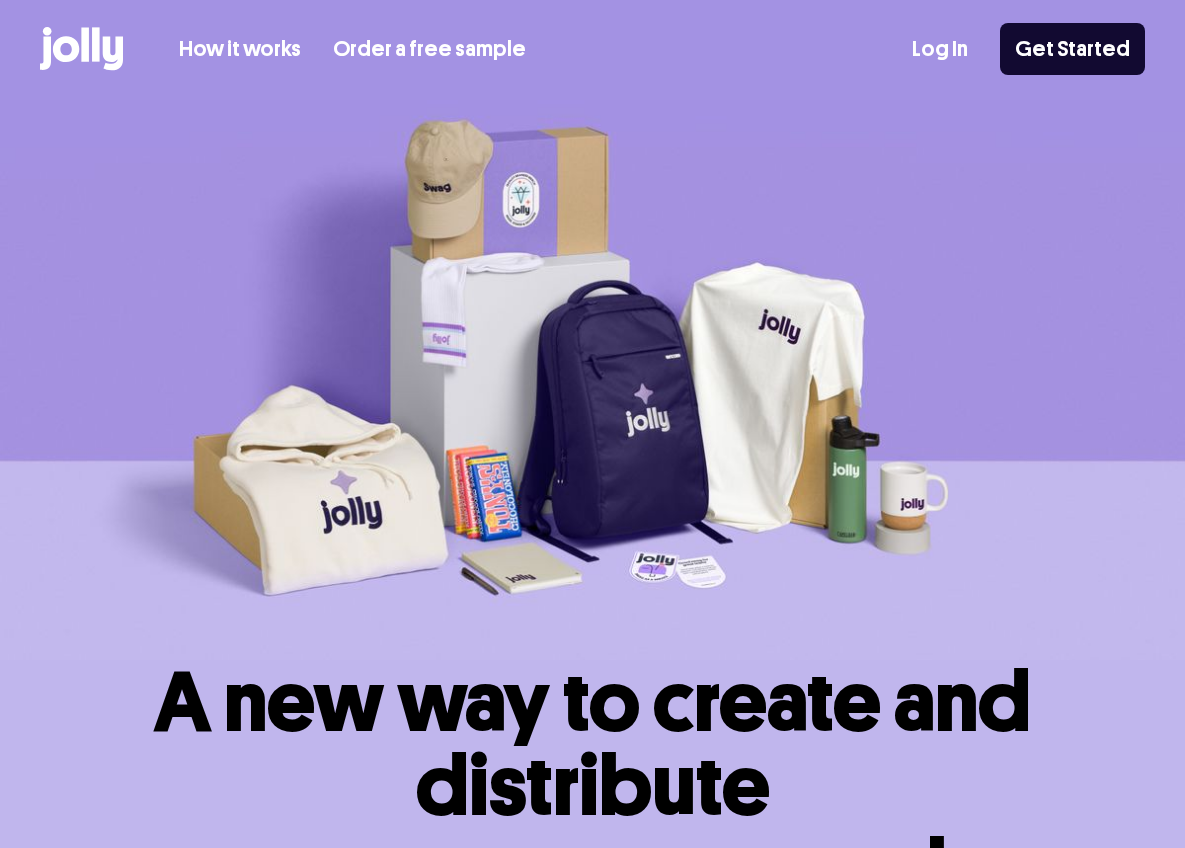 scroll, scrollTop: 0, scrollLeft: 0, axis: both 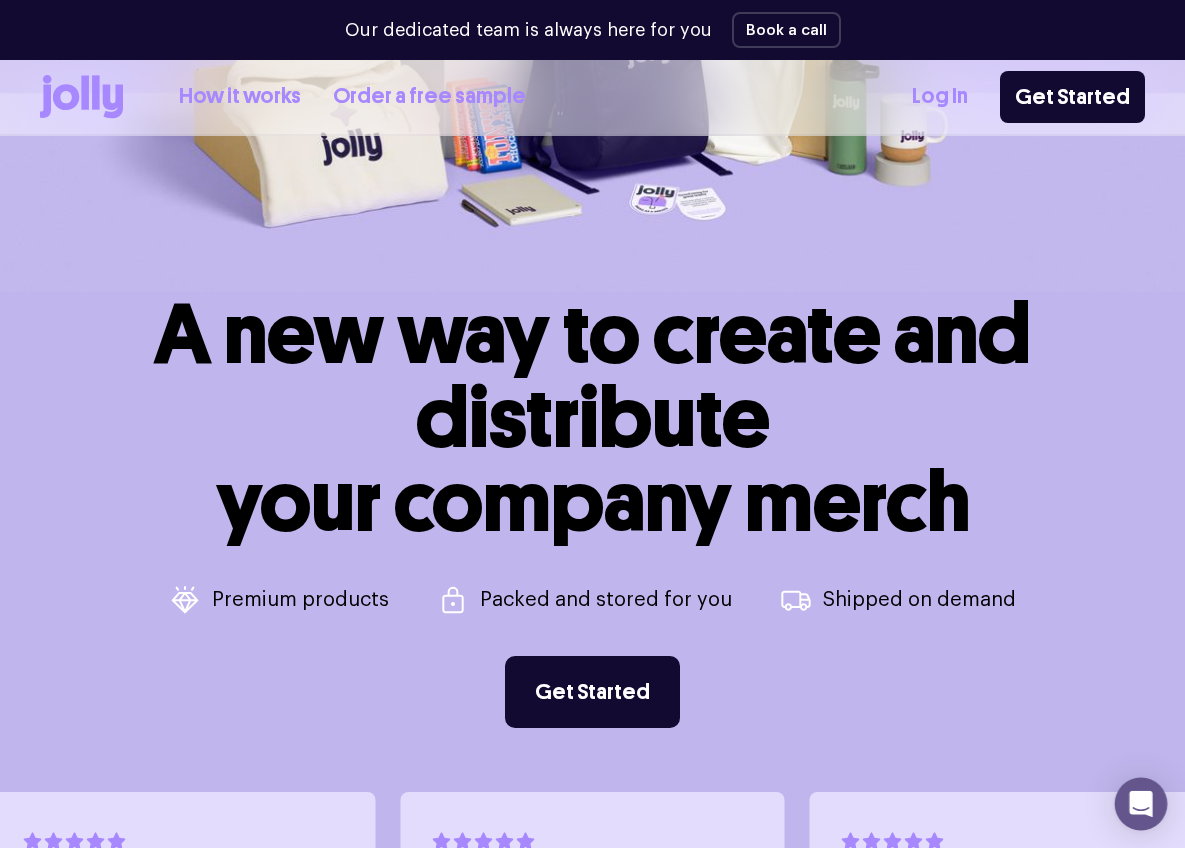 click 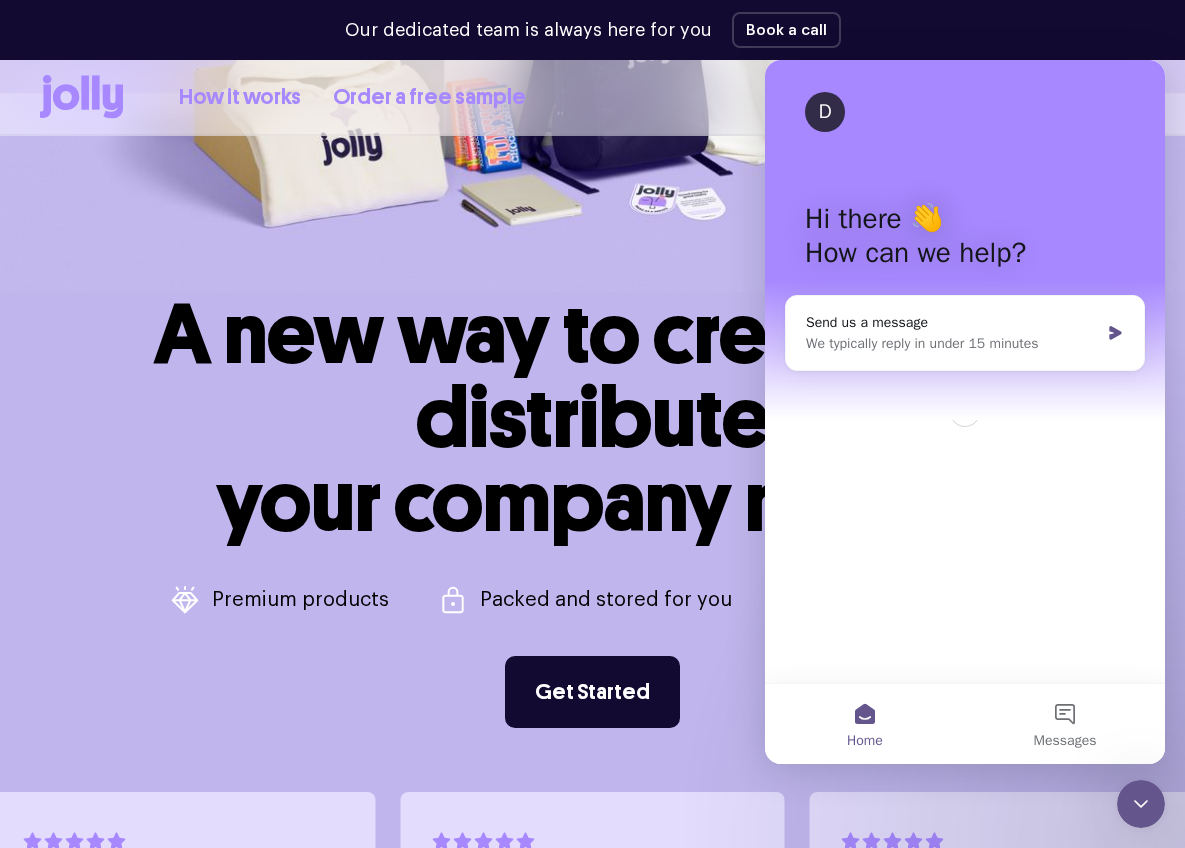 scroll, scrollTop: 0, scrollLeft: 0, axis: both 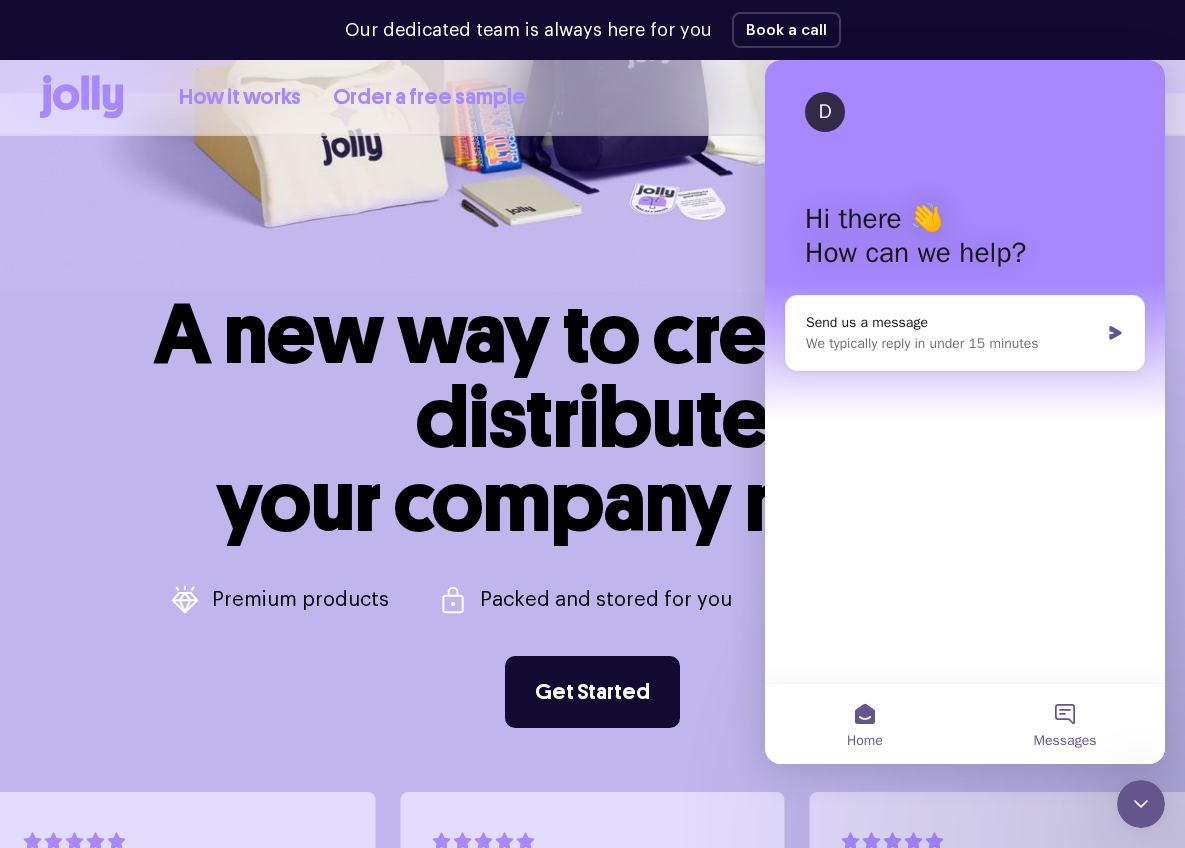 click on "Messages" at bounding box center (1065, 724) 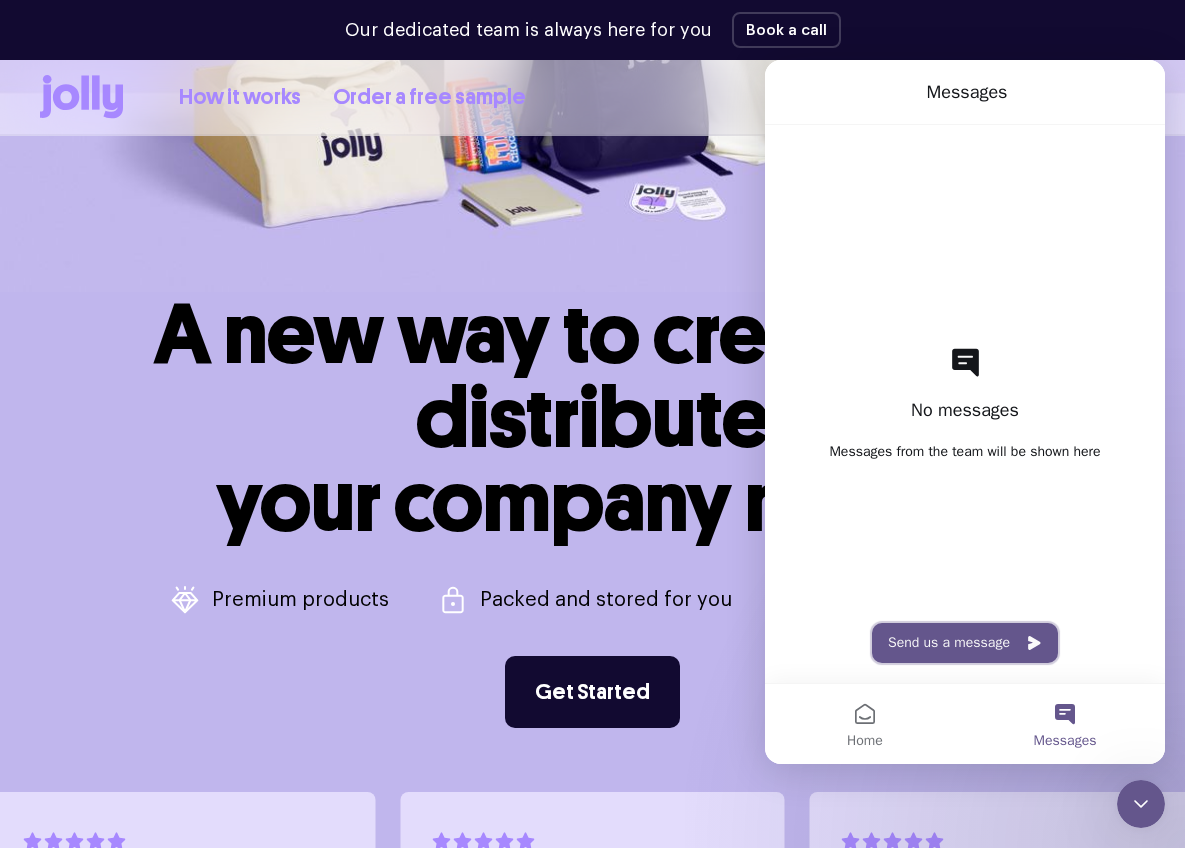 click on "Send us a message" at bounding box center (965, 643) 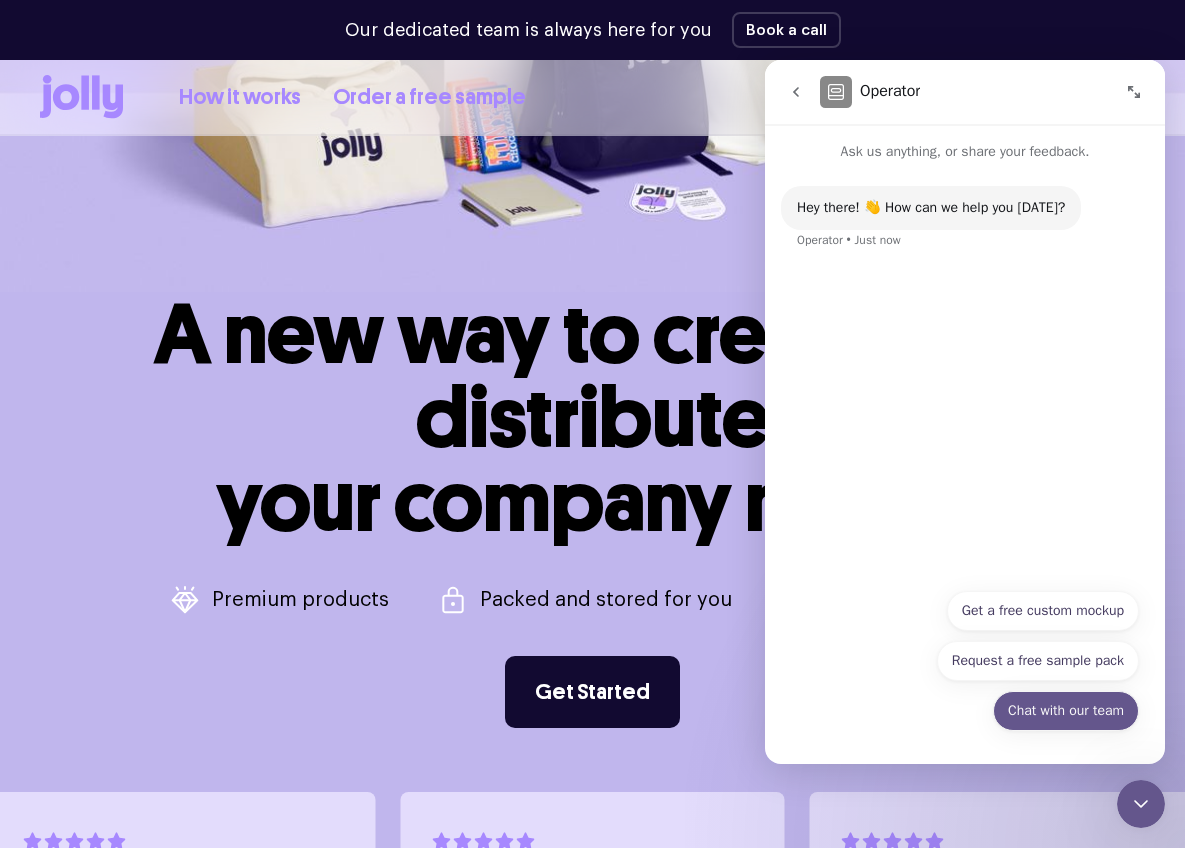 click on "Chat with our team" at bounding box center (1066, 711) 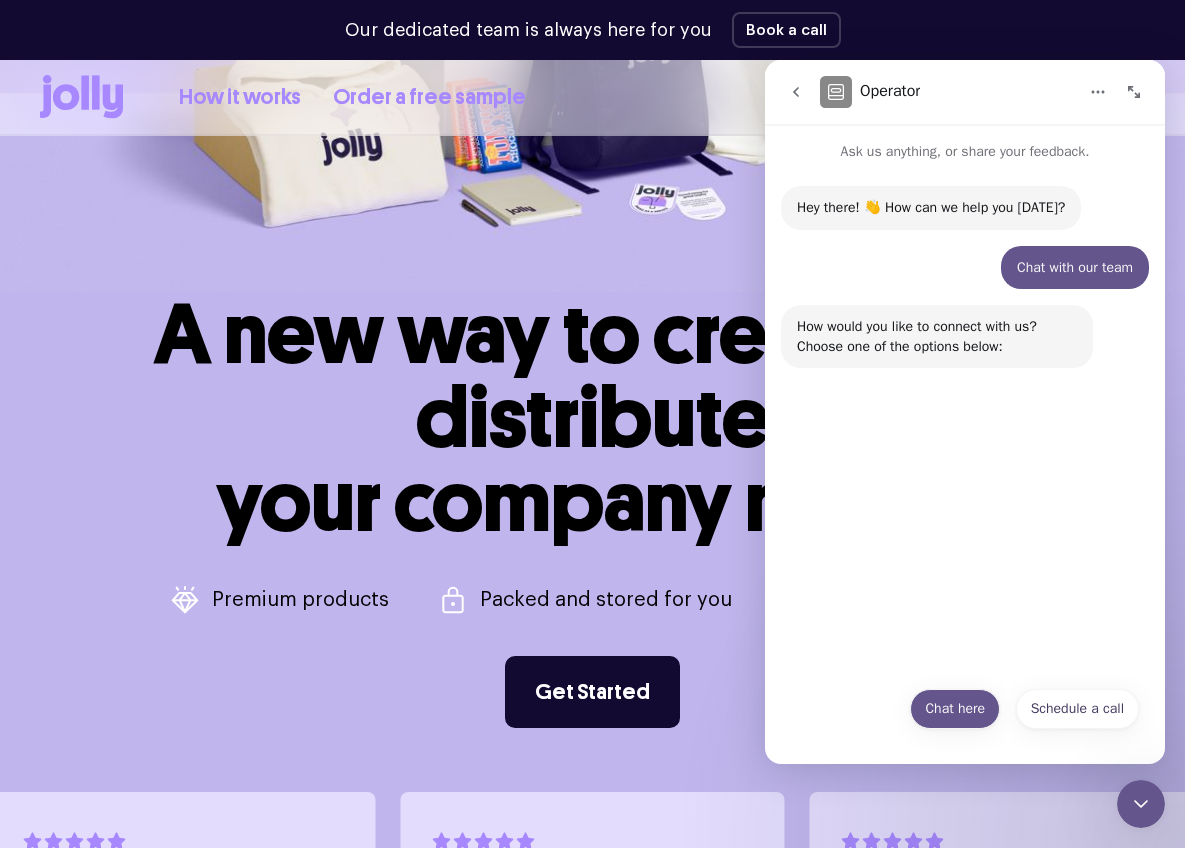 click on "Chat here" at bounding box center [955, 709] 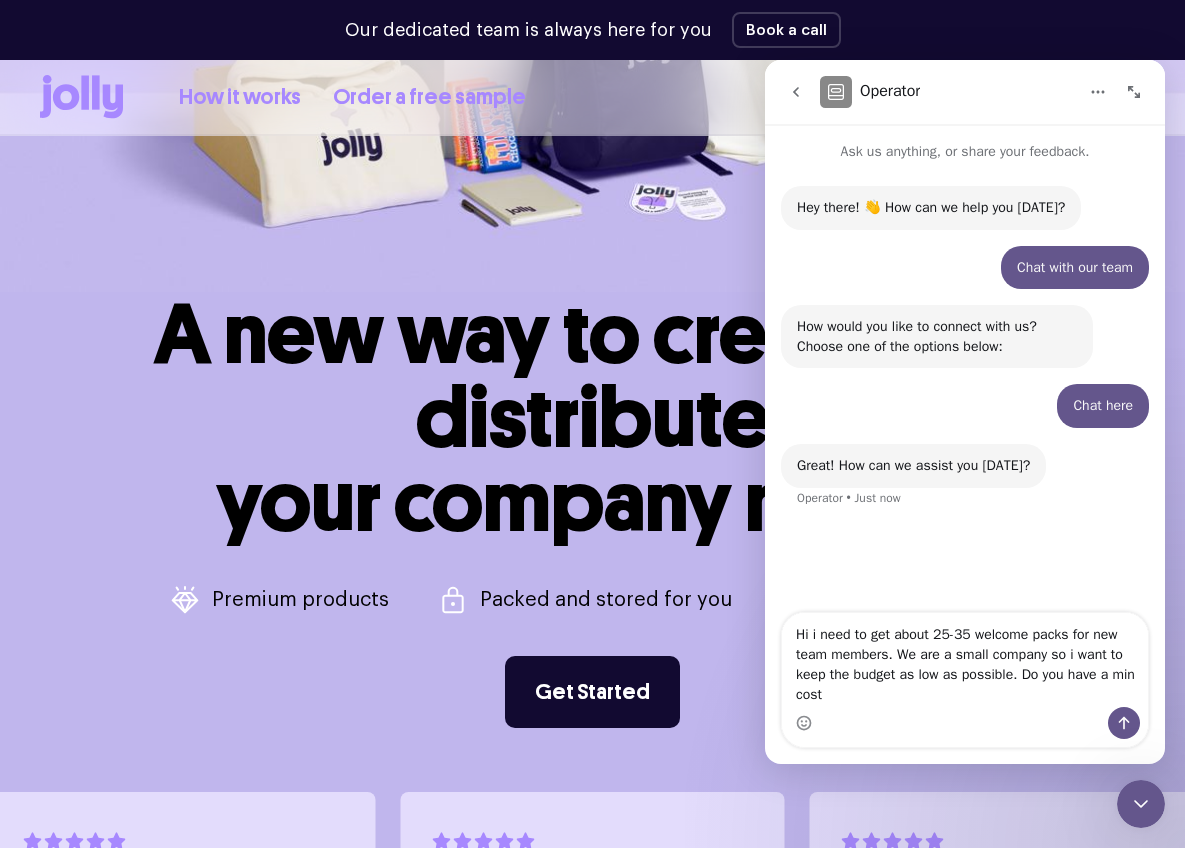 drag, startPoint x: 964, startPoint y: 634, endPoint x: 979, endPoint y: 636, distance: 15.132746 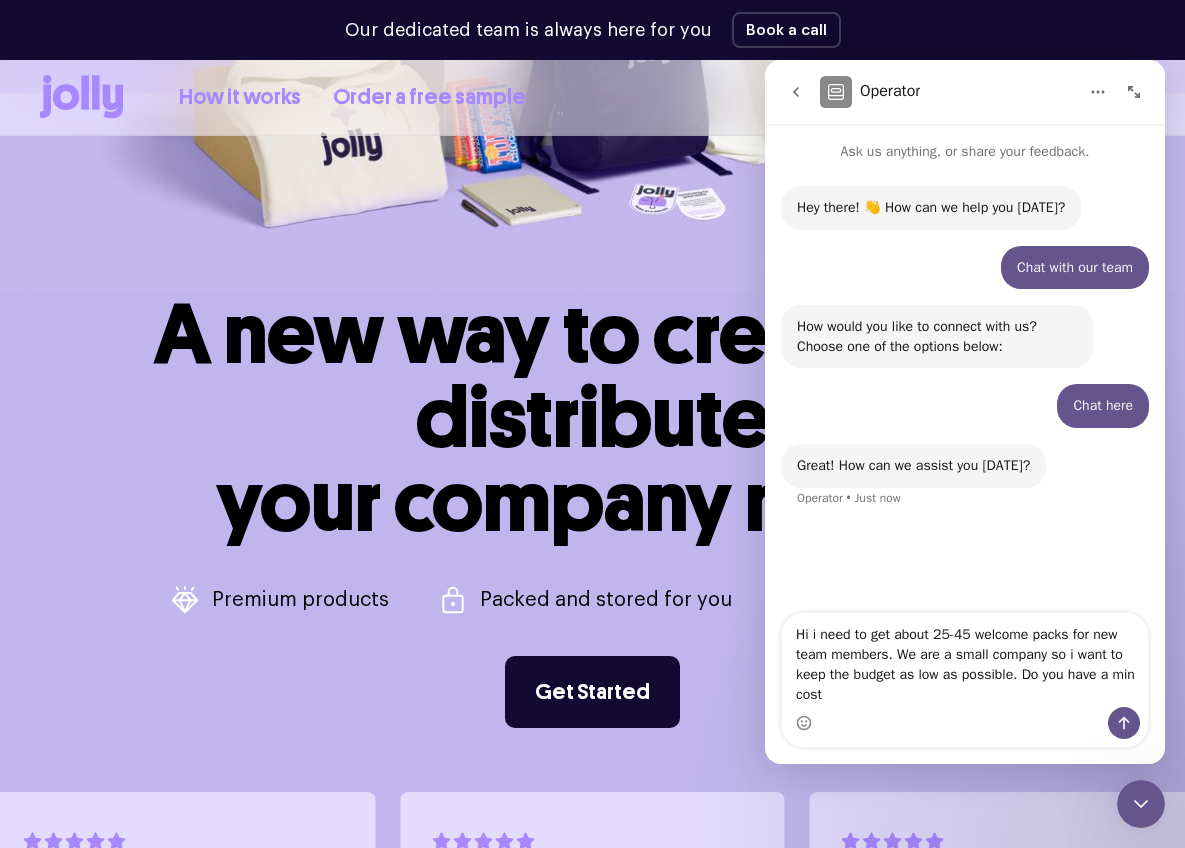 click at bounding box center [965, 723] 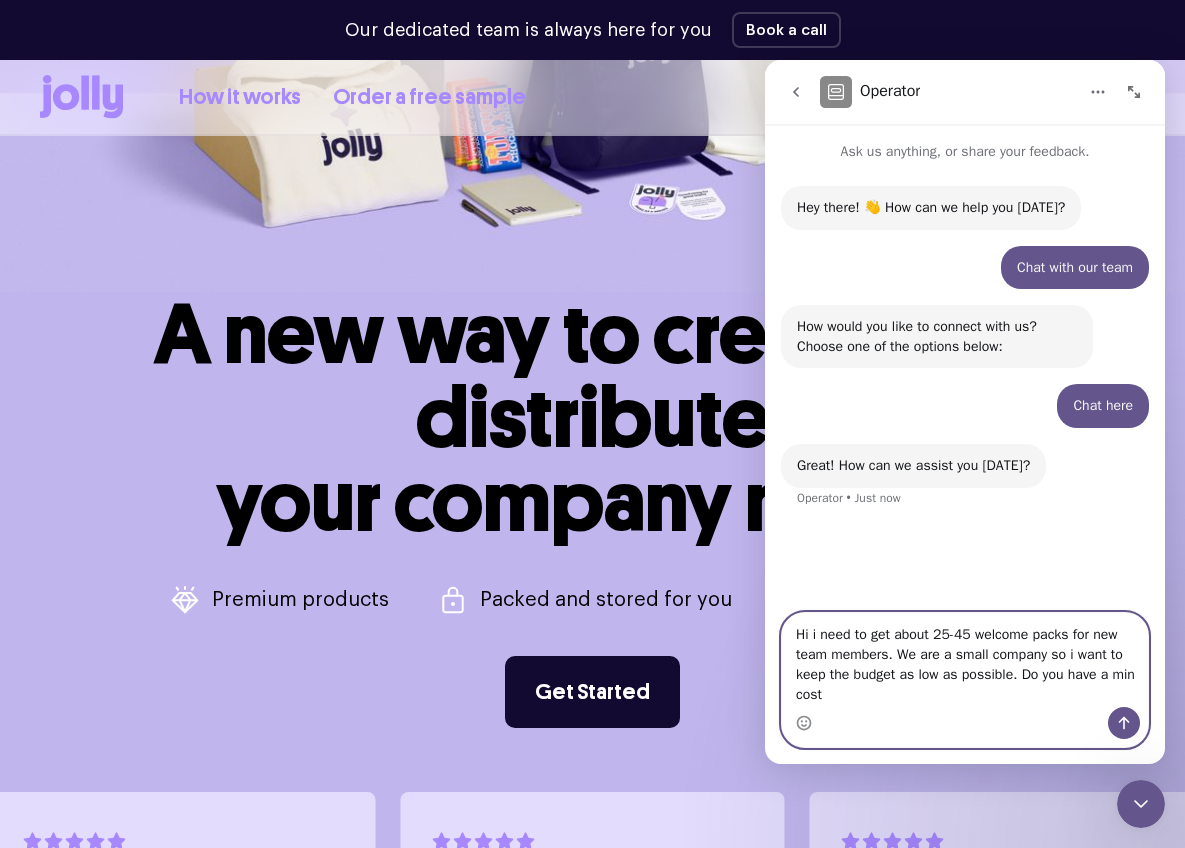 click on "Hi i need to get about 25-45 welcome packs for new team members. We are a small company so i want to keep the budget as low as possible. Do you have a min cost" at bounding box center [965, 660] 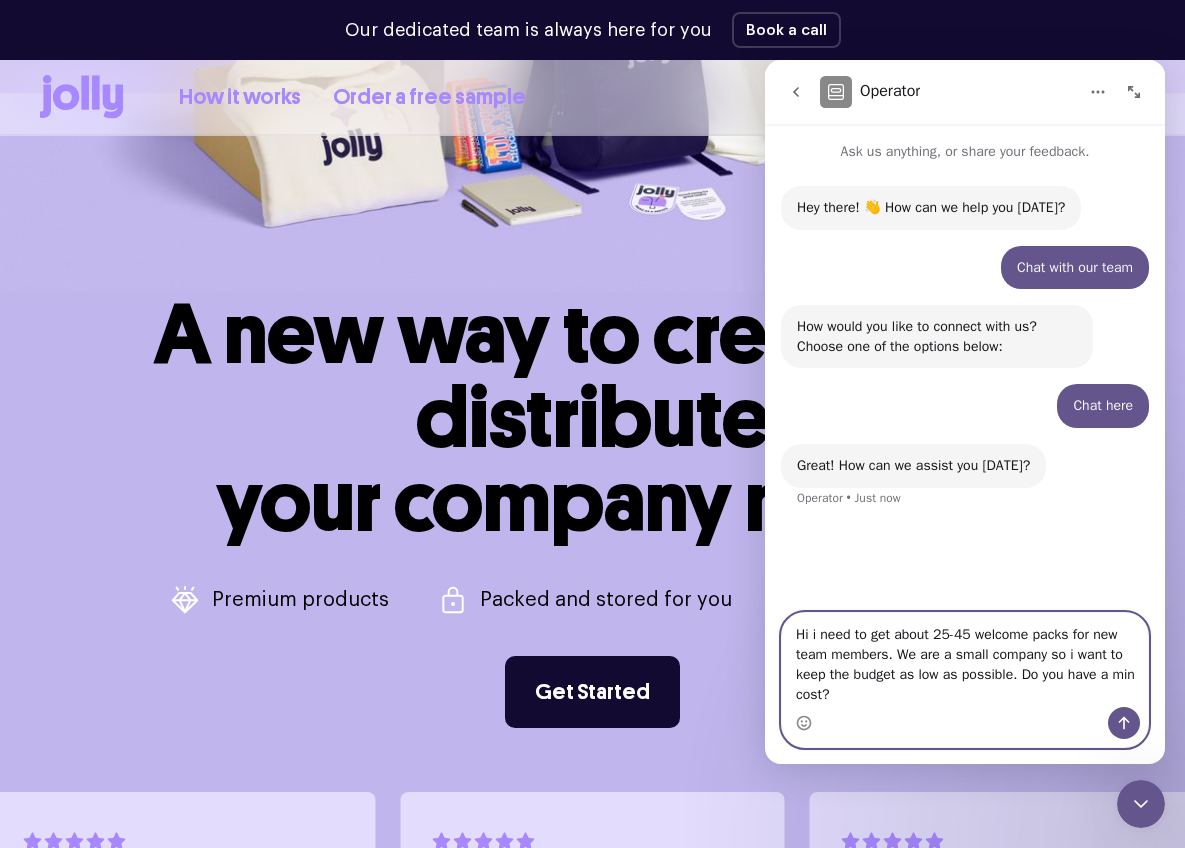 type 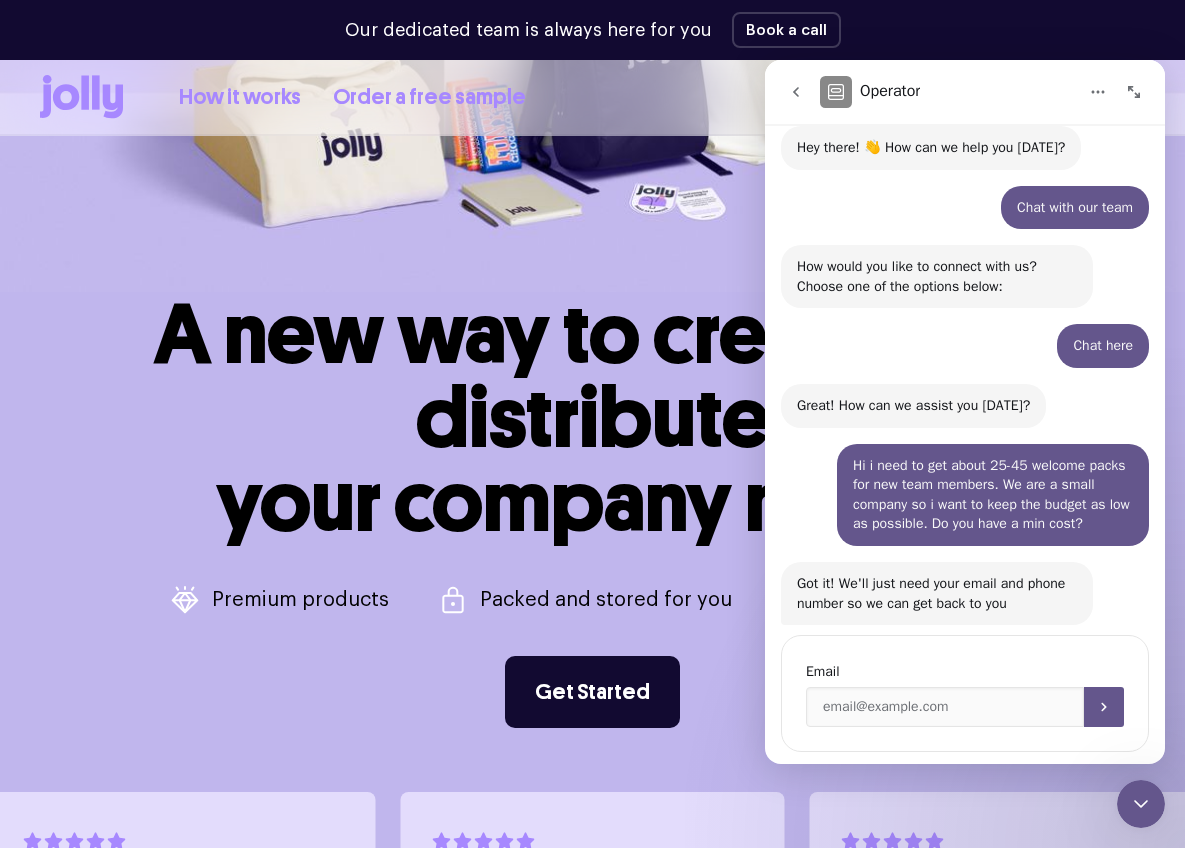 scroll, scrollTop: 121, scrollLeft: 0, axis: vertical 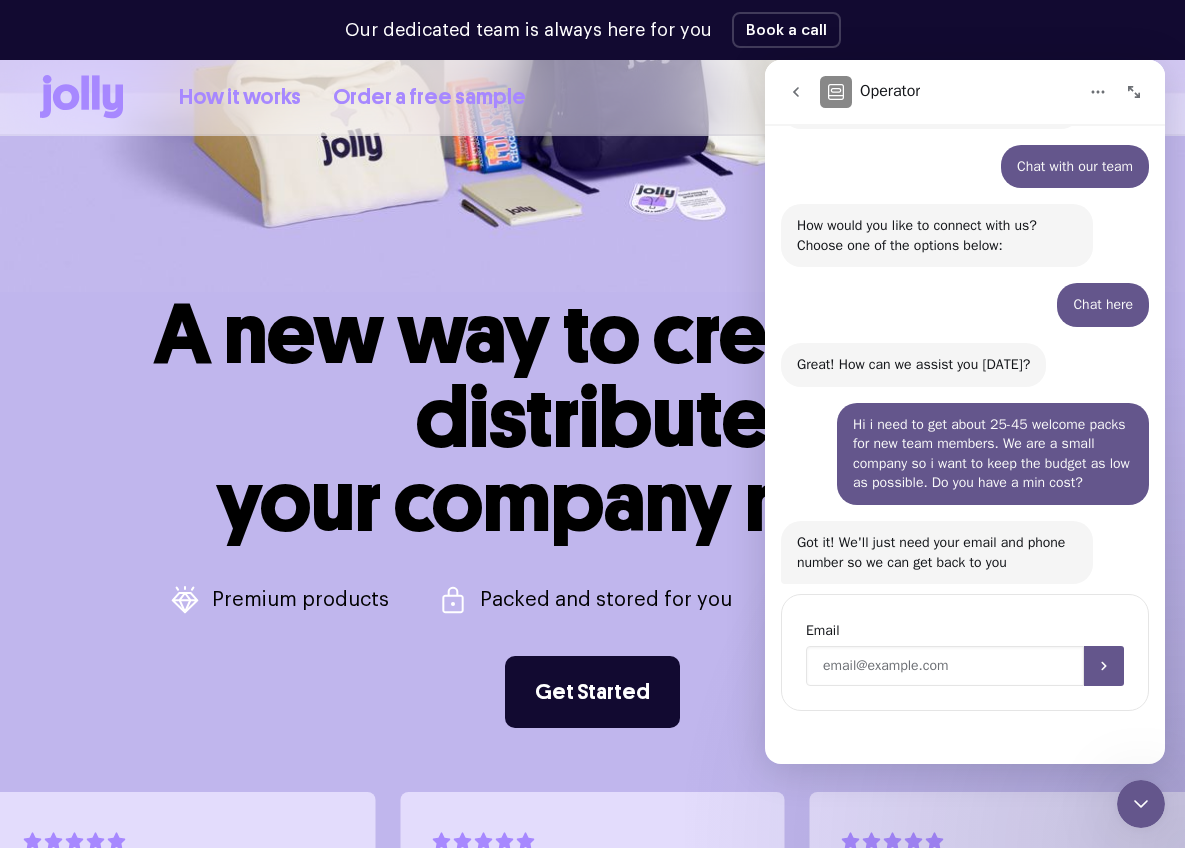 click at bounding box center [945, 666] 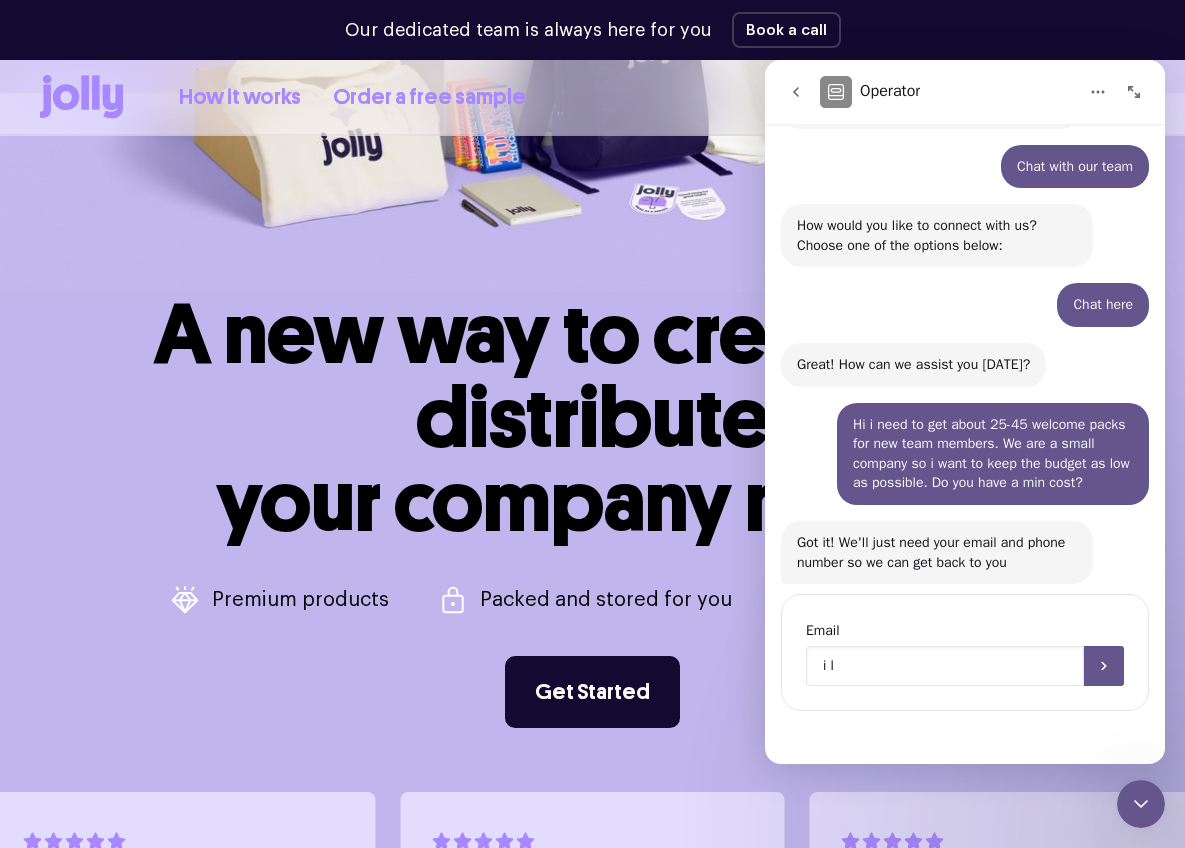 type on "i" 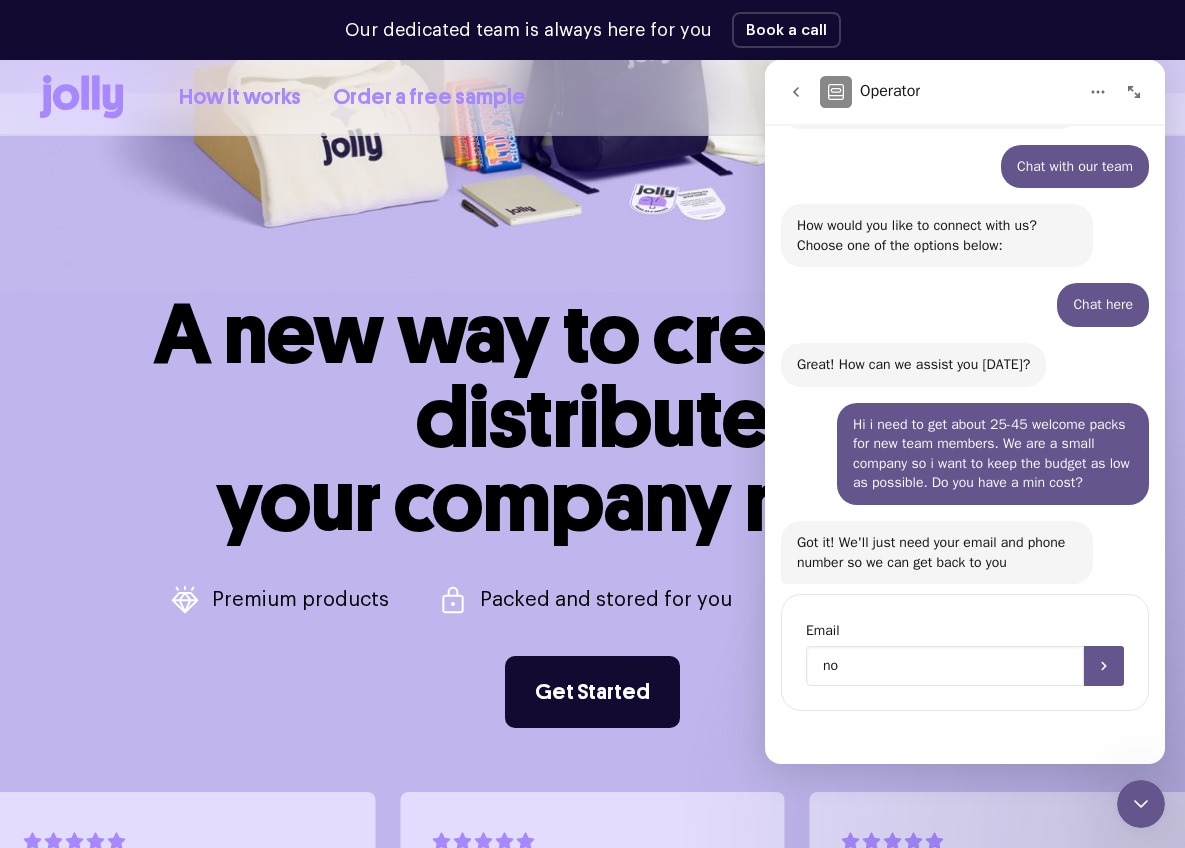 type on "n" 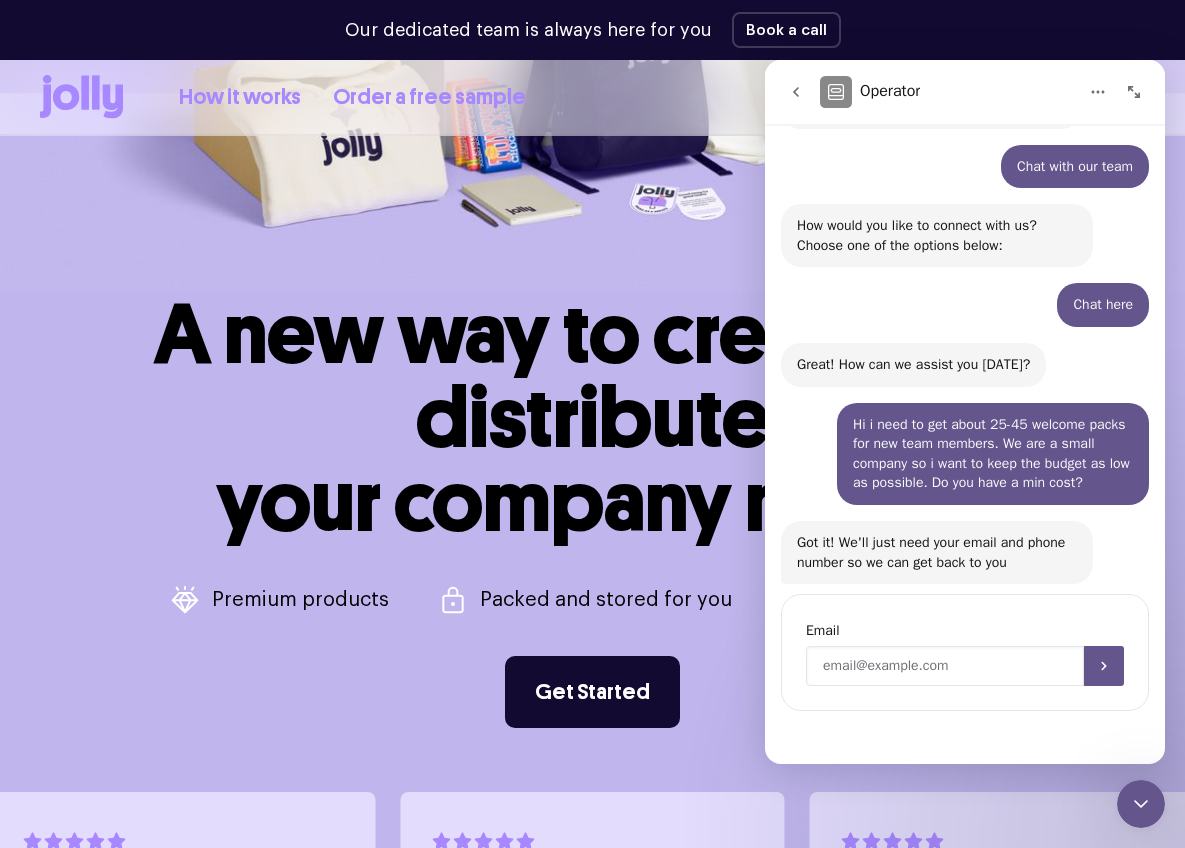 type on "i" 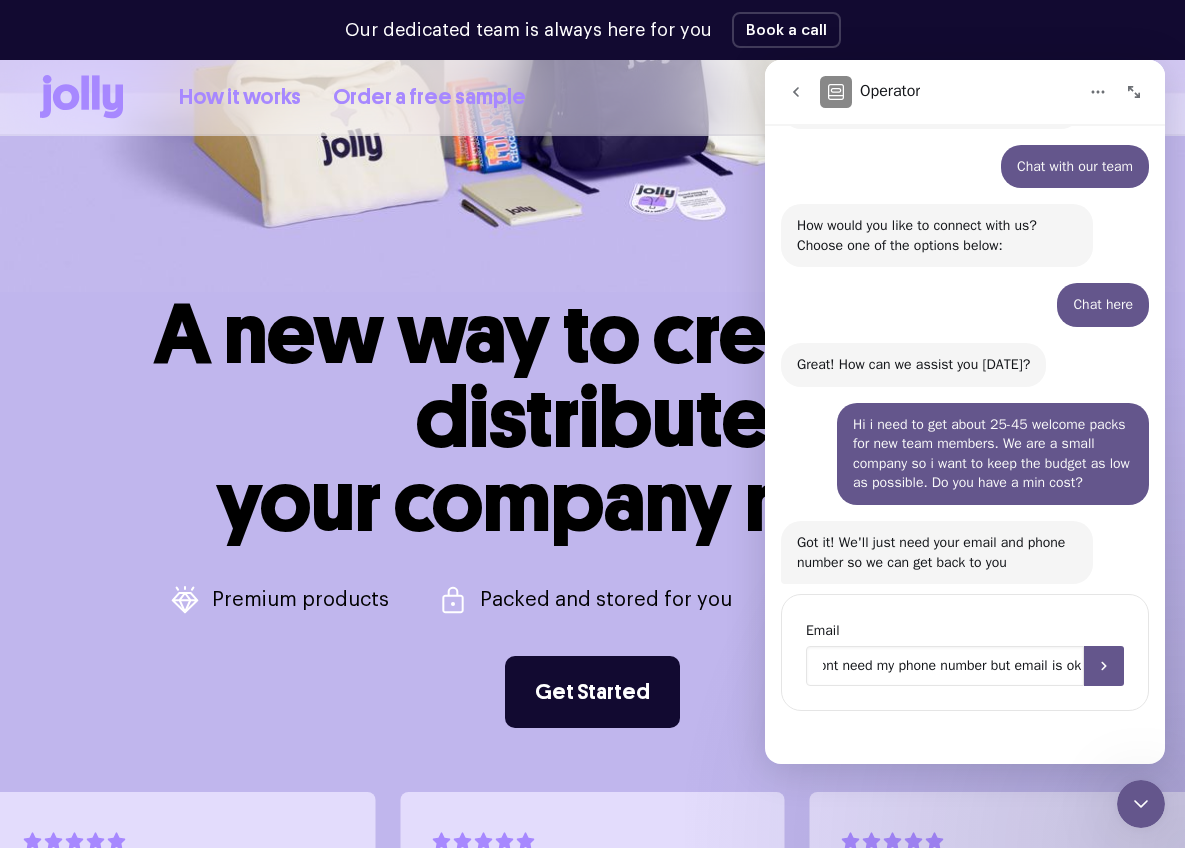 scroll, scrollTop: 0, scrollLeft: 57, axis: horizontal 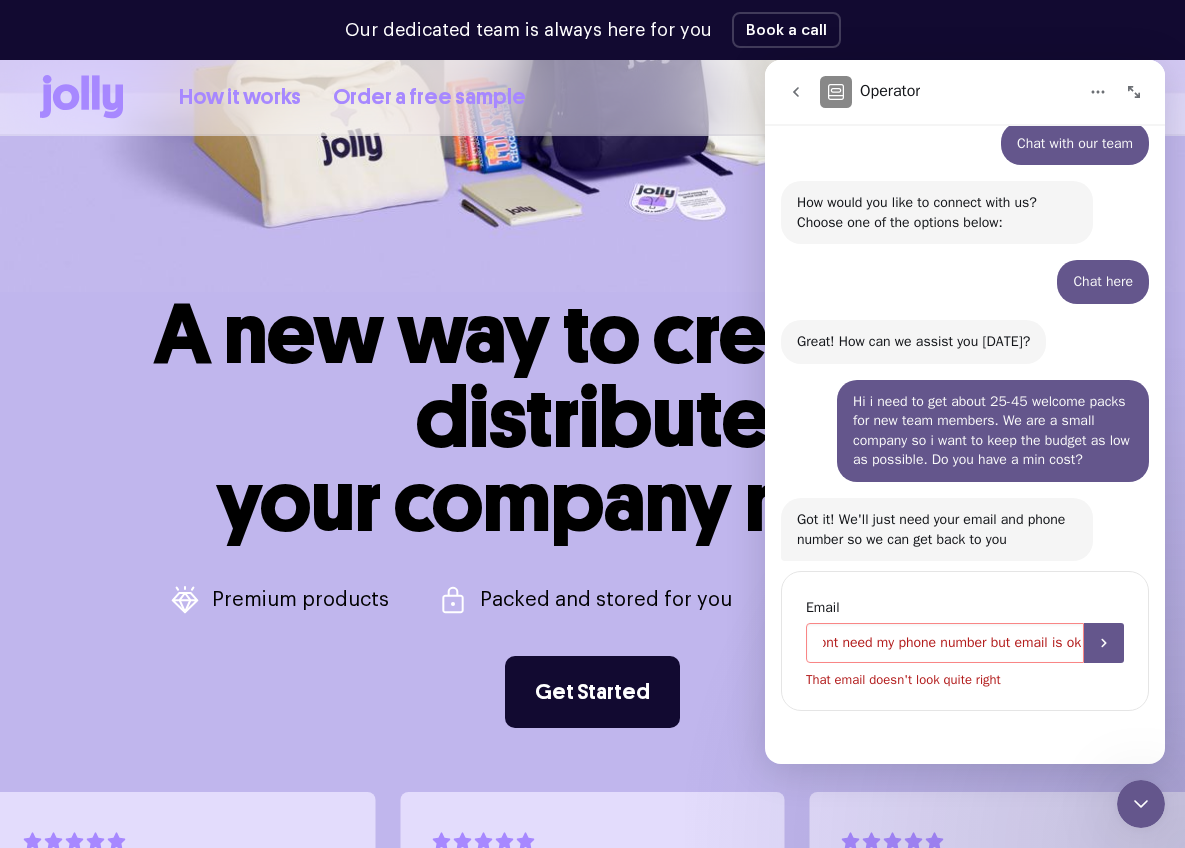 drag, startPoint x: 827, startPoint y: 644, endPoint x: 1275, endPoint y: 683, distance: 449.69434 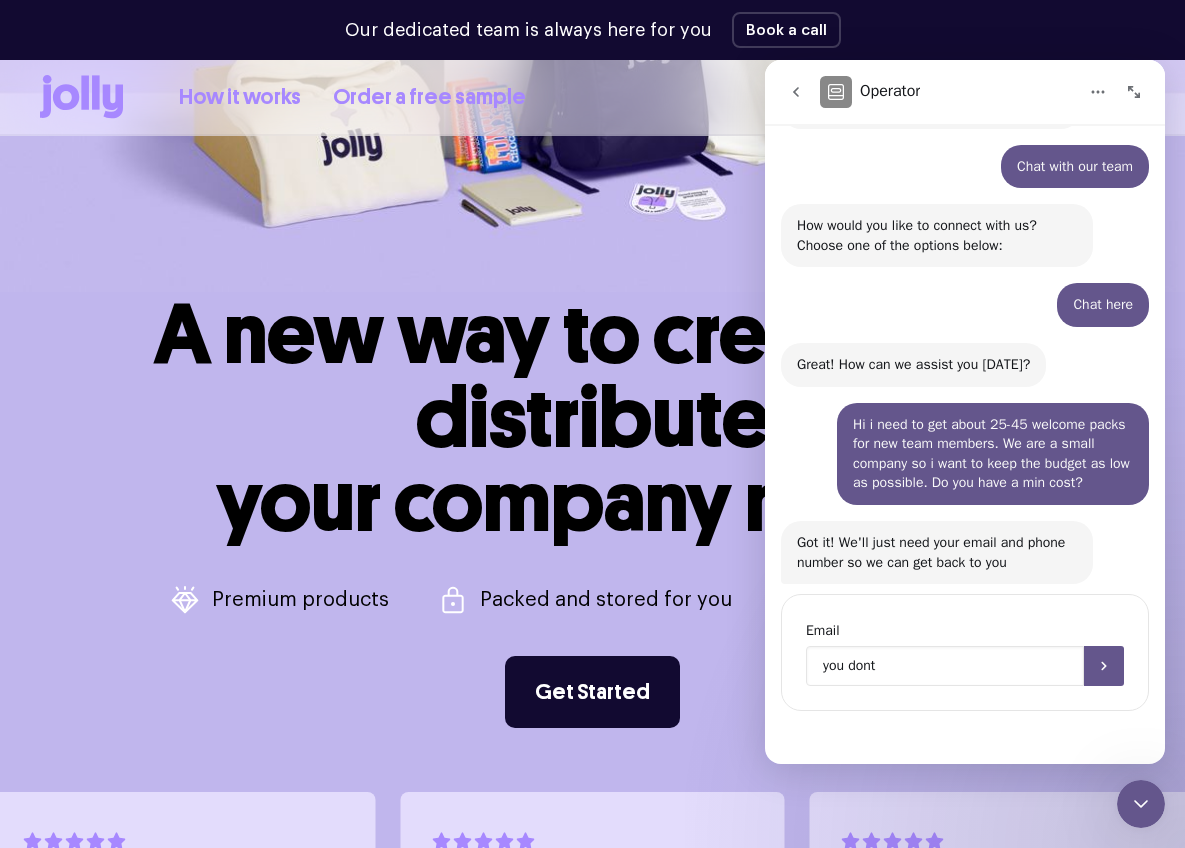 scroll, scrollTop: 0, scrollLeft: 0, axis: both 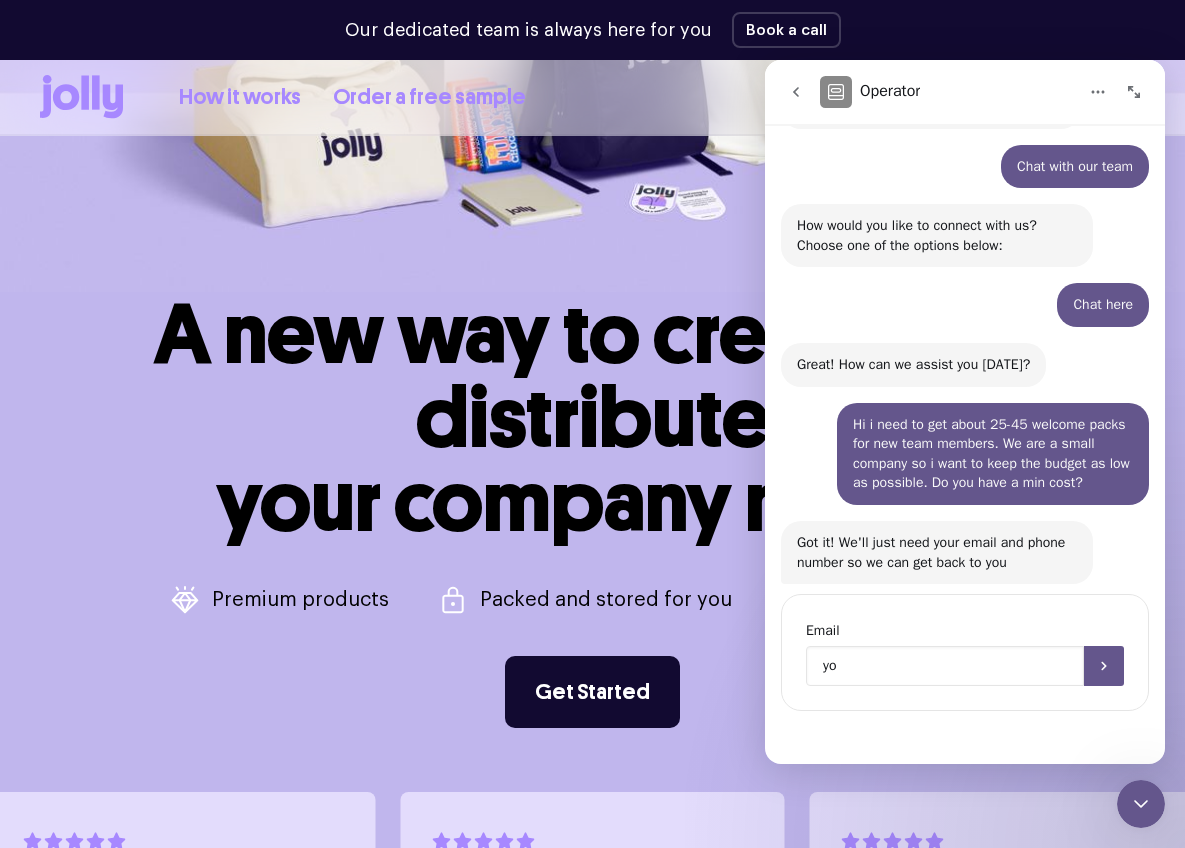 type on "y" 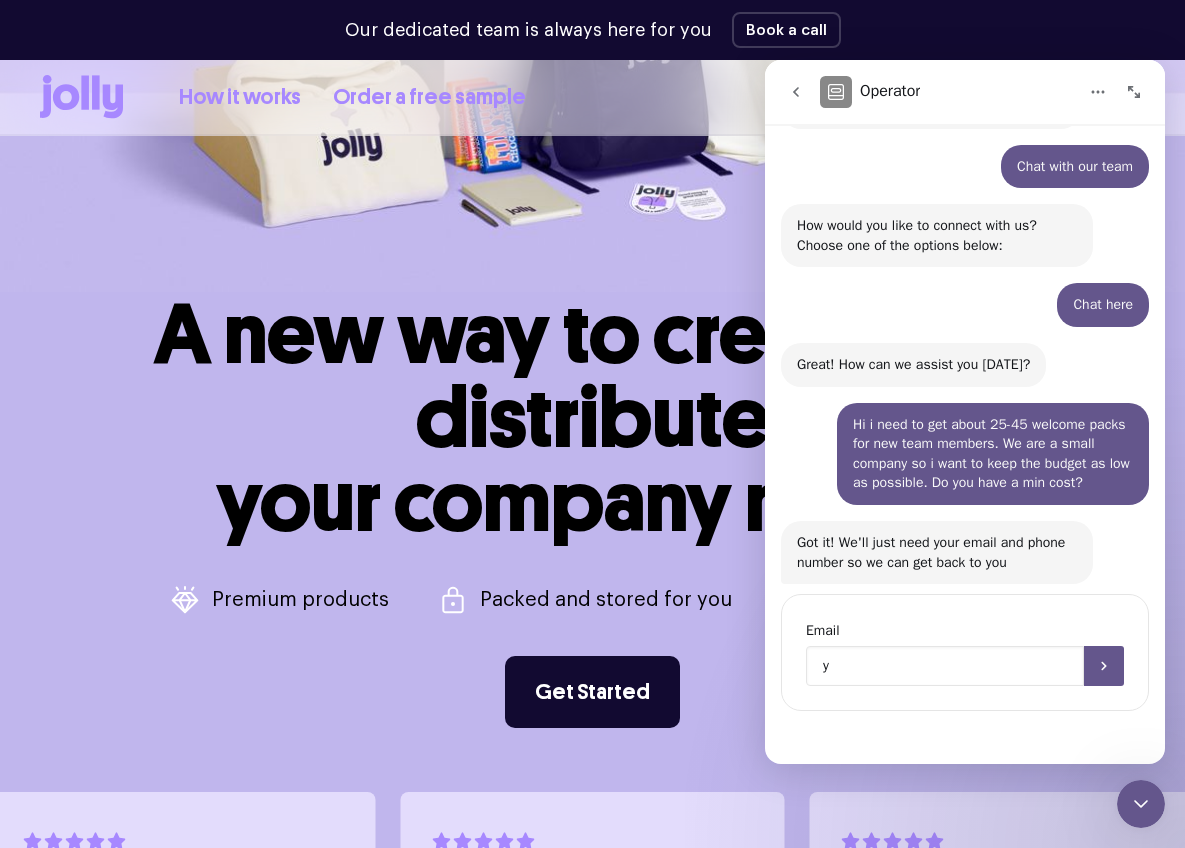 type 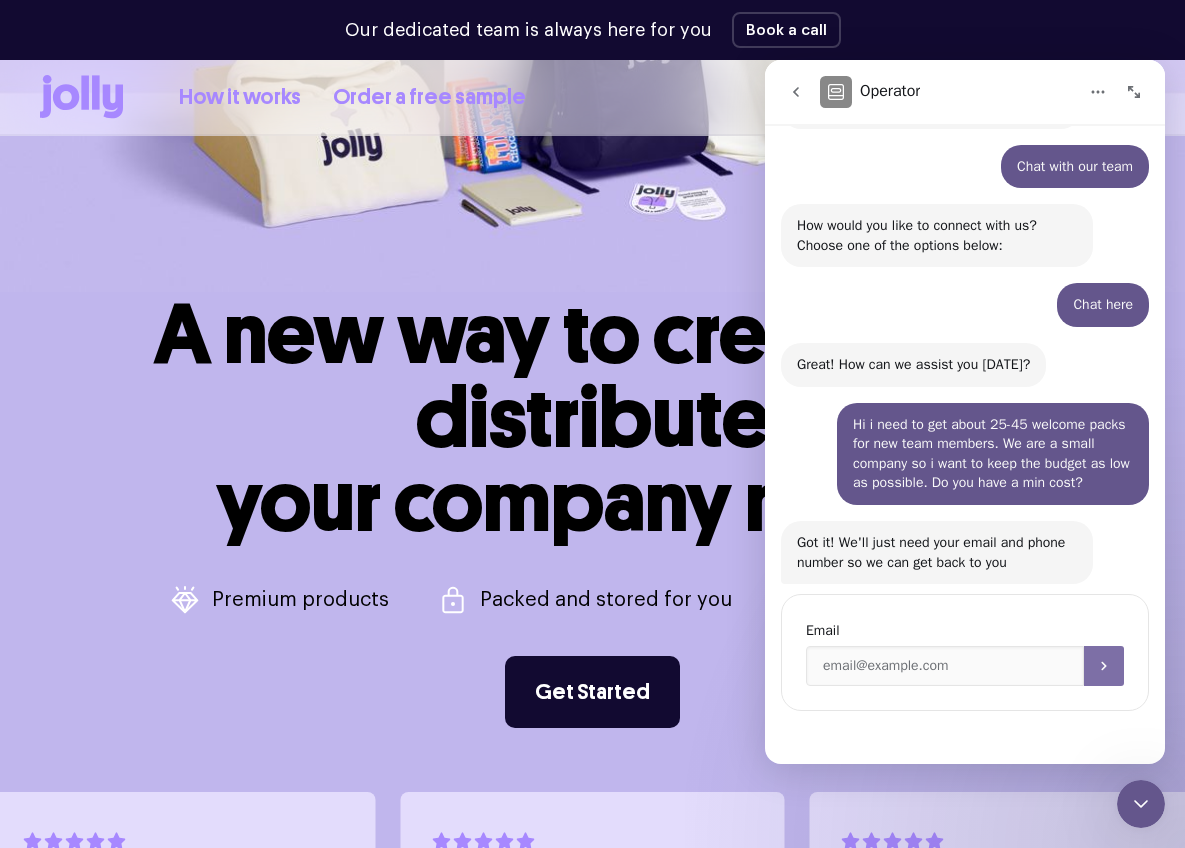 click 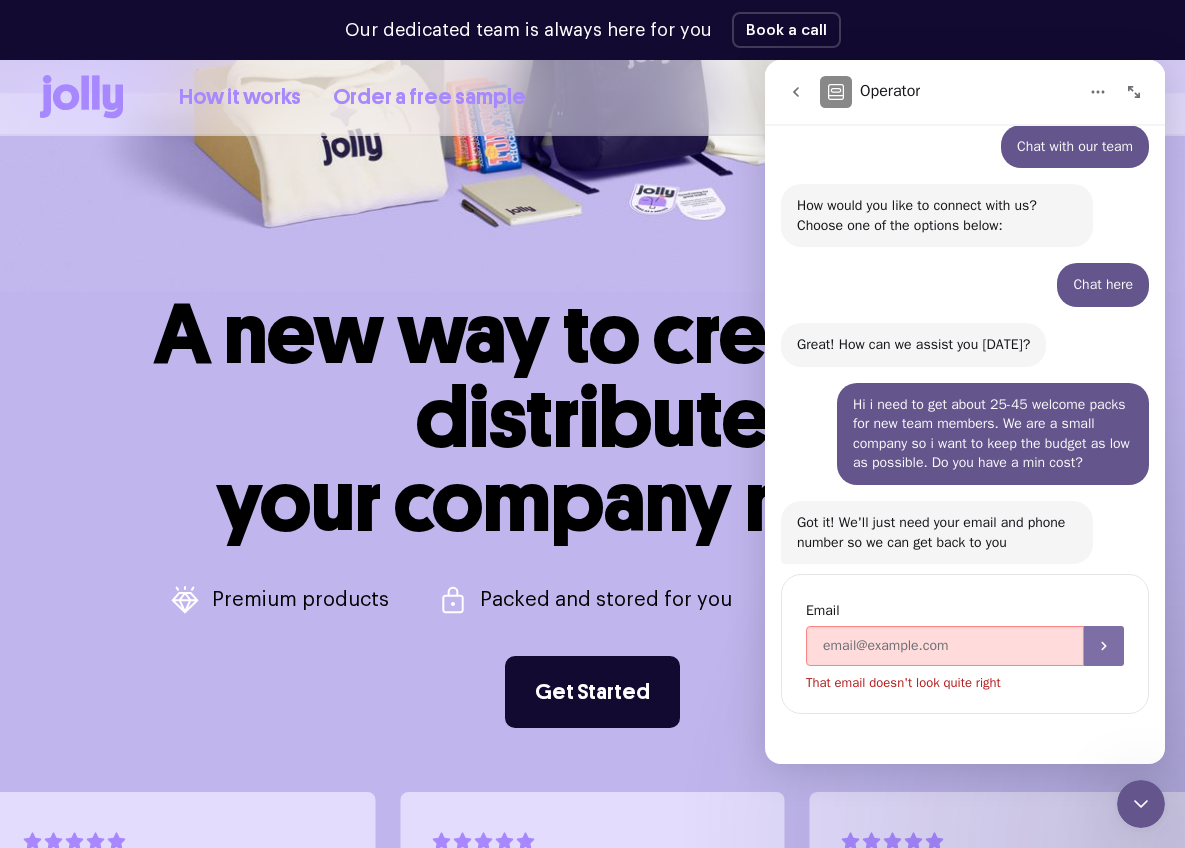 scroll, scrollTop: 144, scrollLeft: 0, axis: vertical 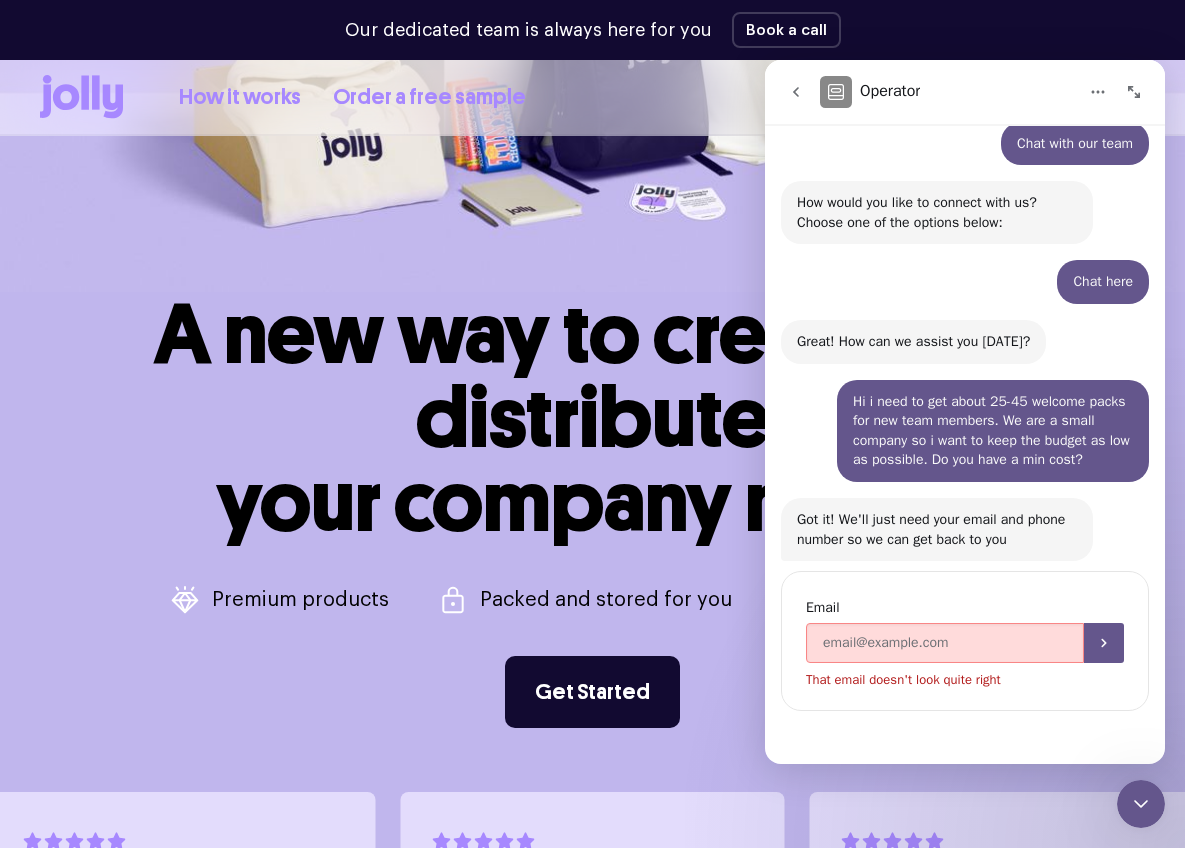 click on "That email doesn't look quite right" at bounding box center [965, 674] 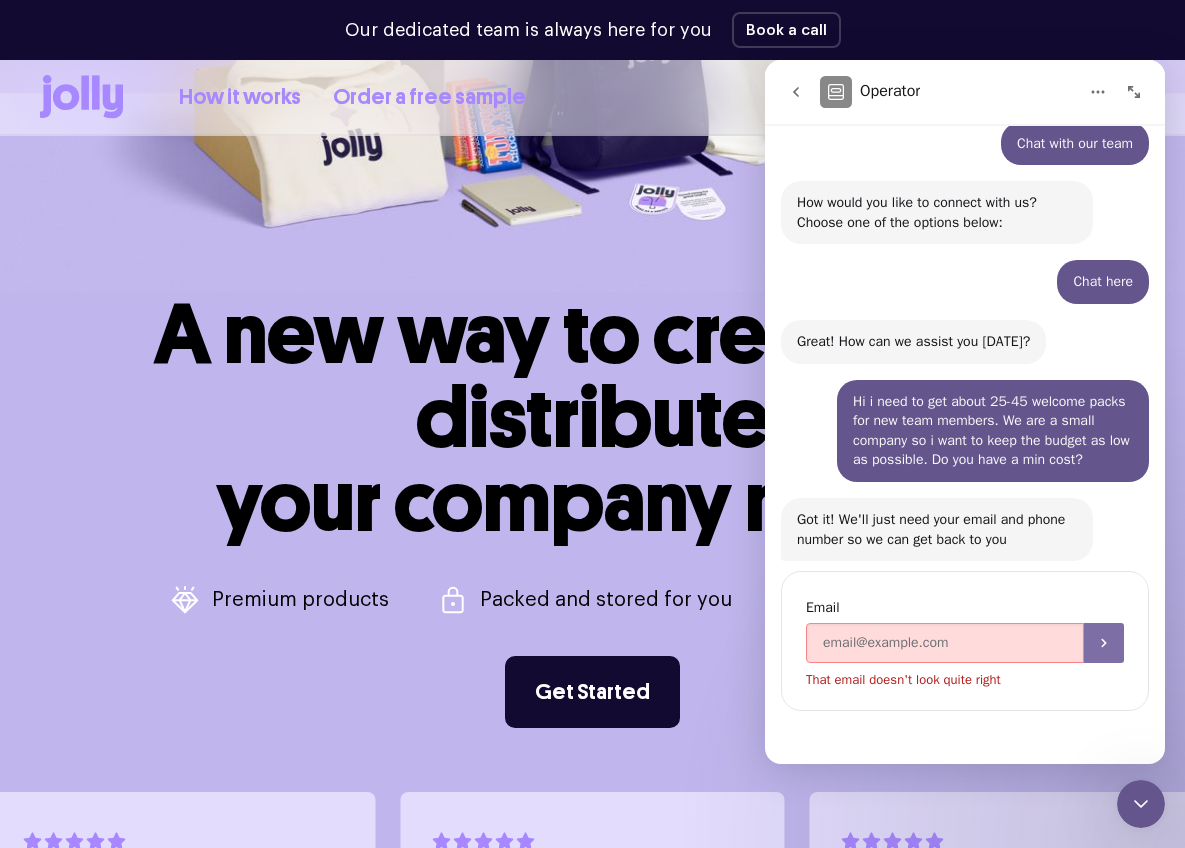 click 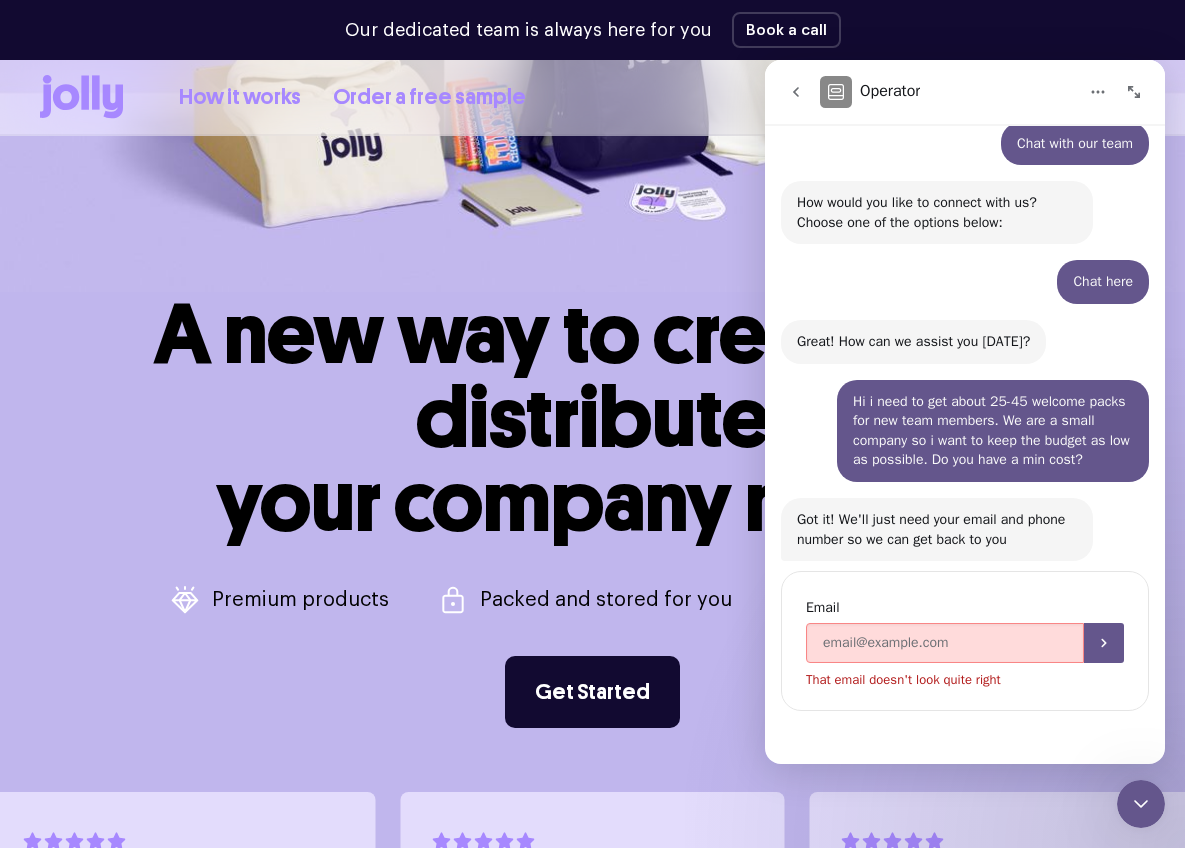 click on "Email That email doesn't look quite right" at bounding box center [965, 641] 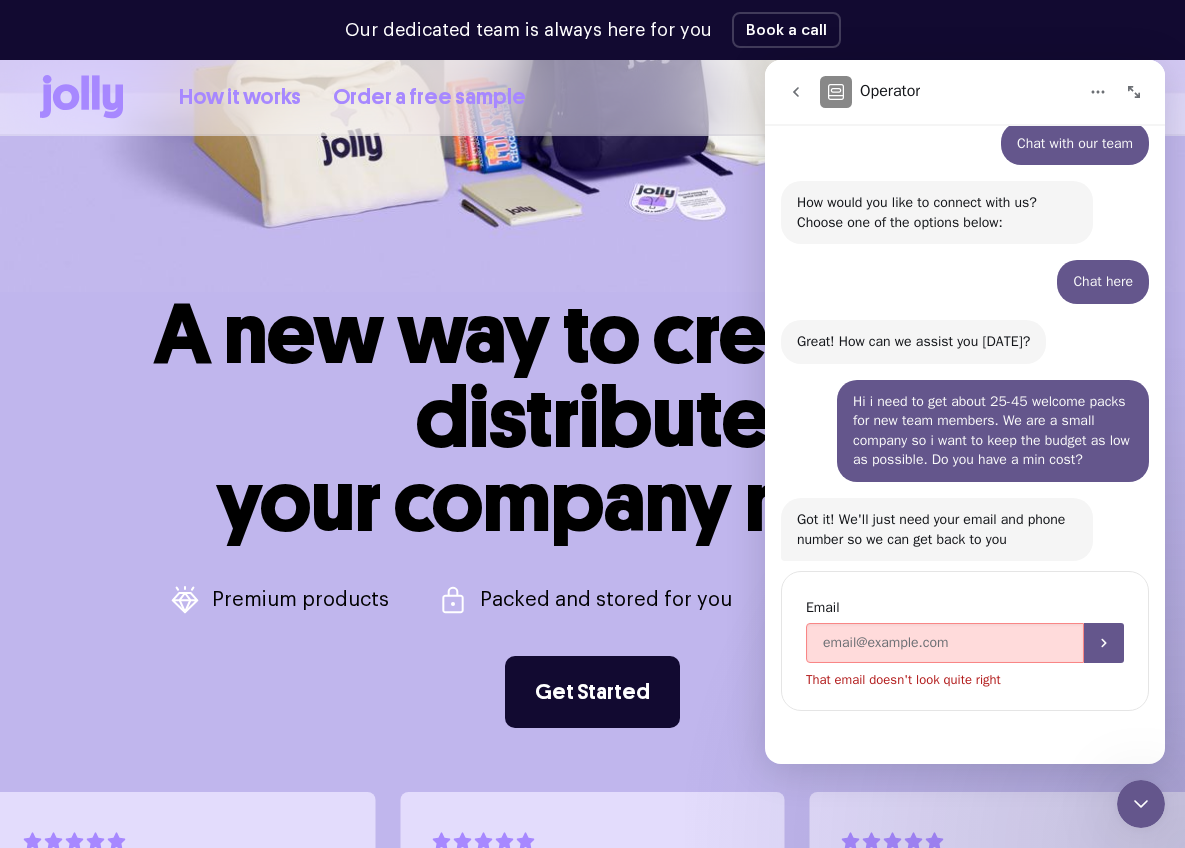 click at bounding box center [796, 92] 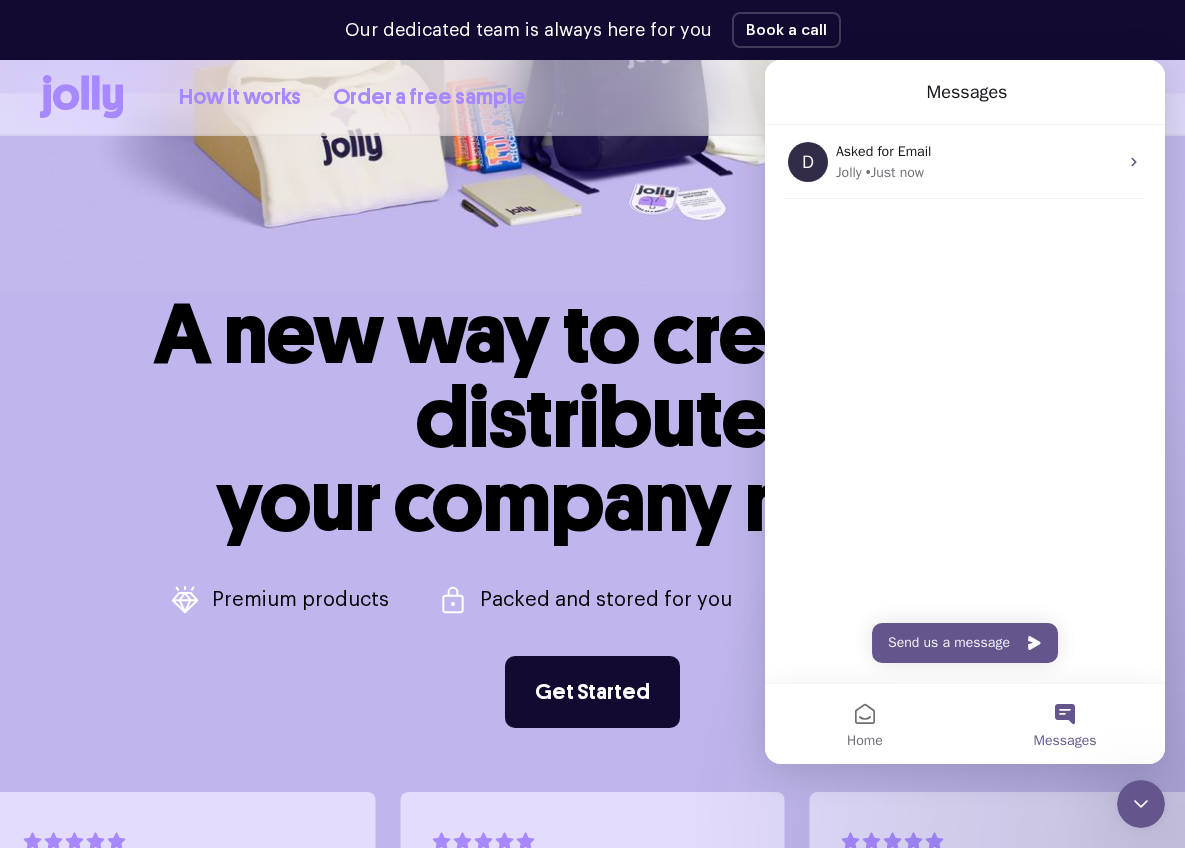 click on "Messages" at bounding box center (1065, 724) 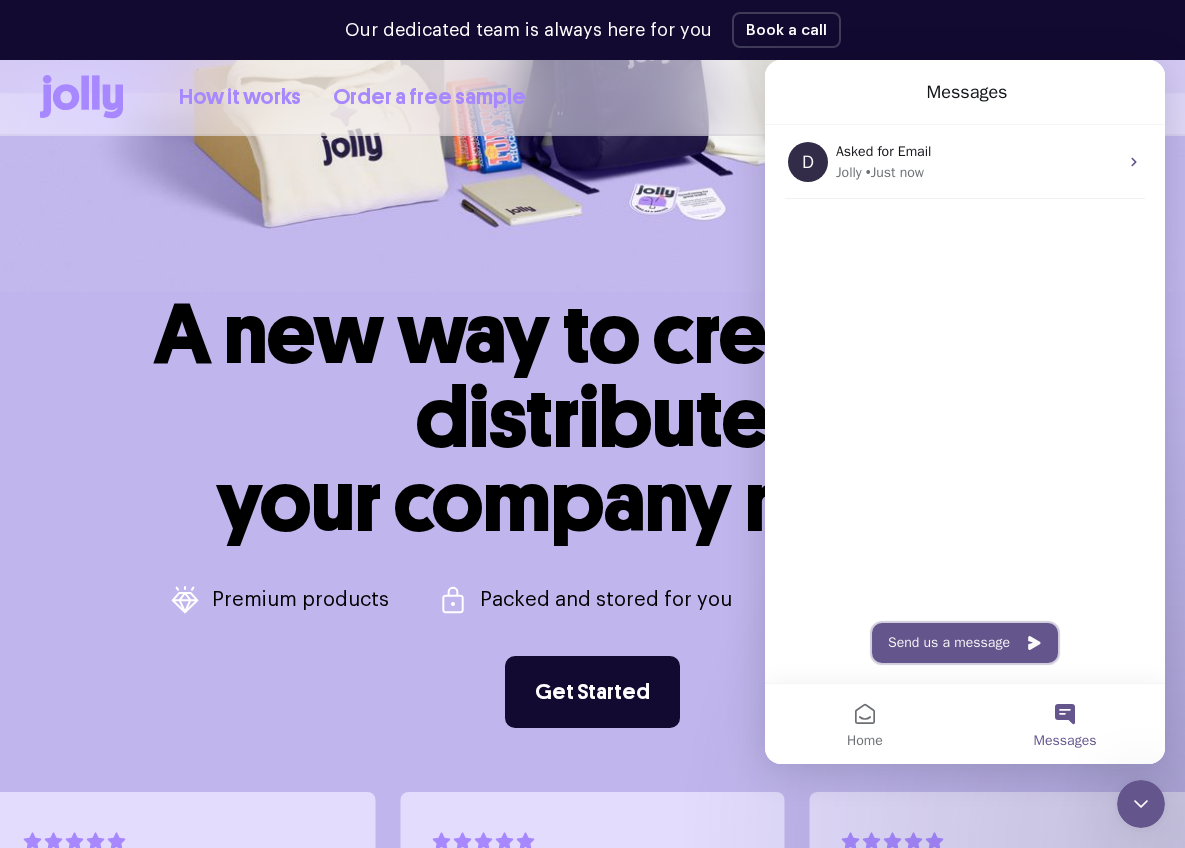 click 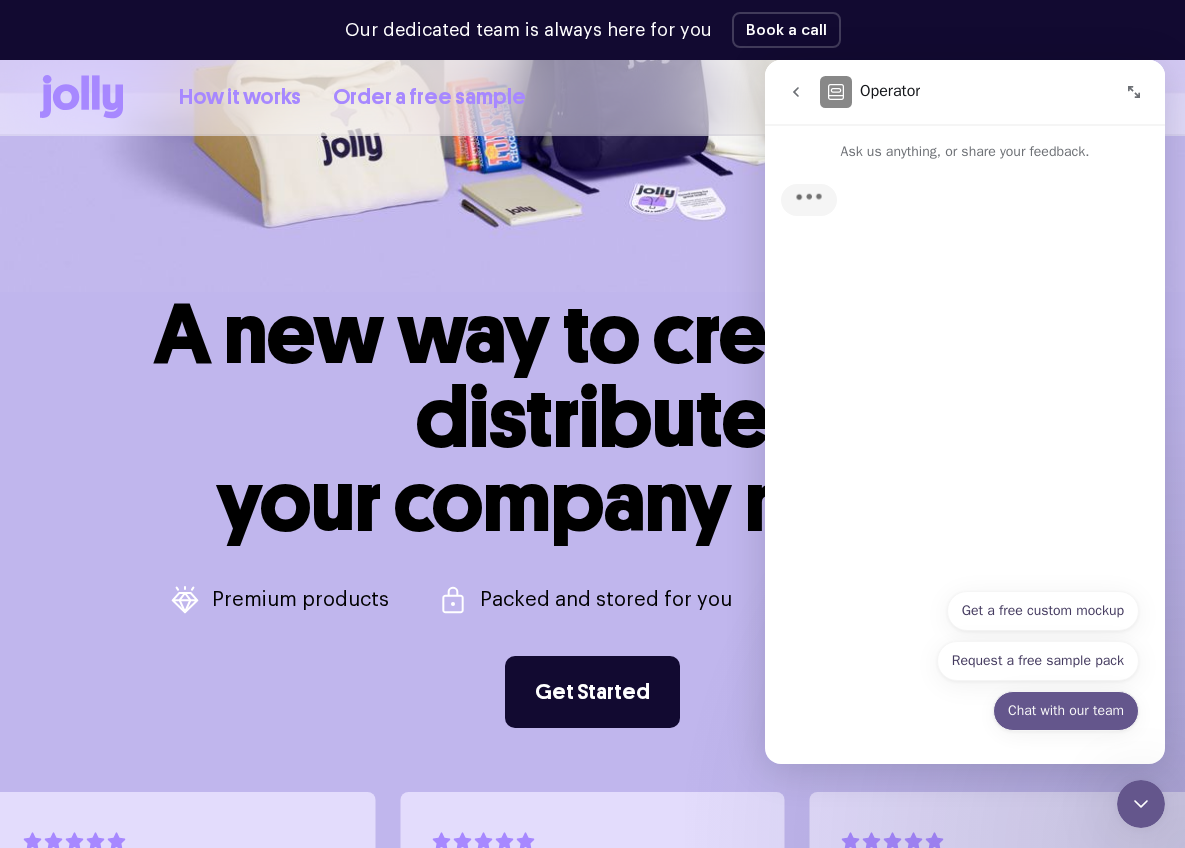 click on "Chat with our team" at bounding box center [1066, 711] 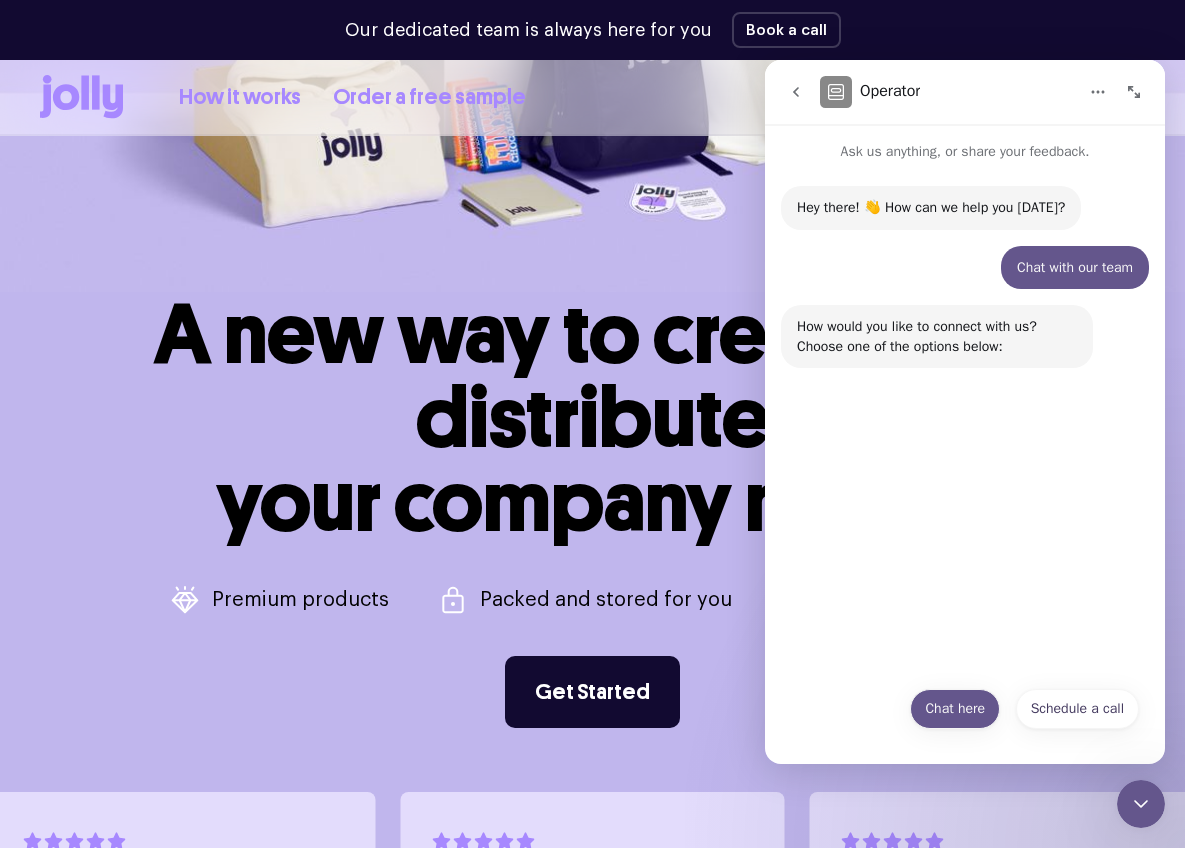 click on "Chat here" at bounding box center (955, 709) 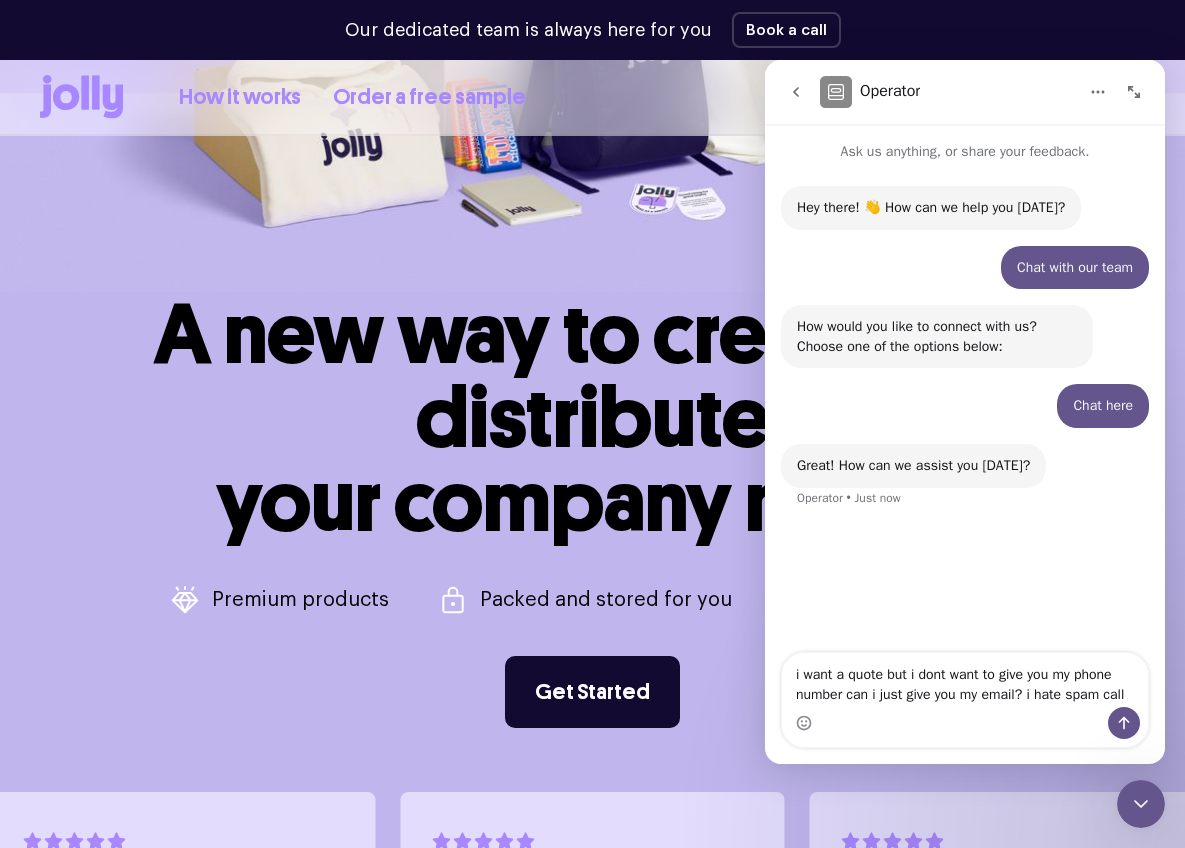 type on "i want a quote but i dont want to give you my phone number can i just give you my email? i hate spam calls" 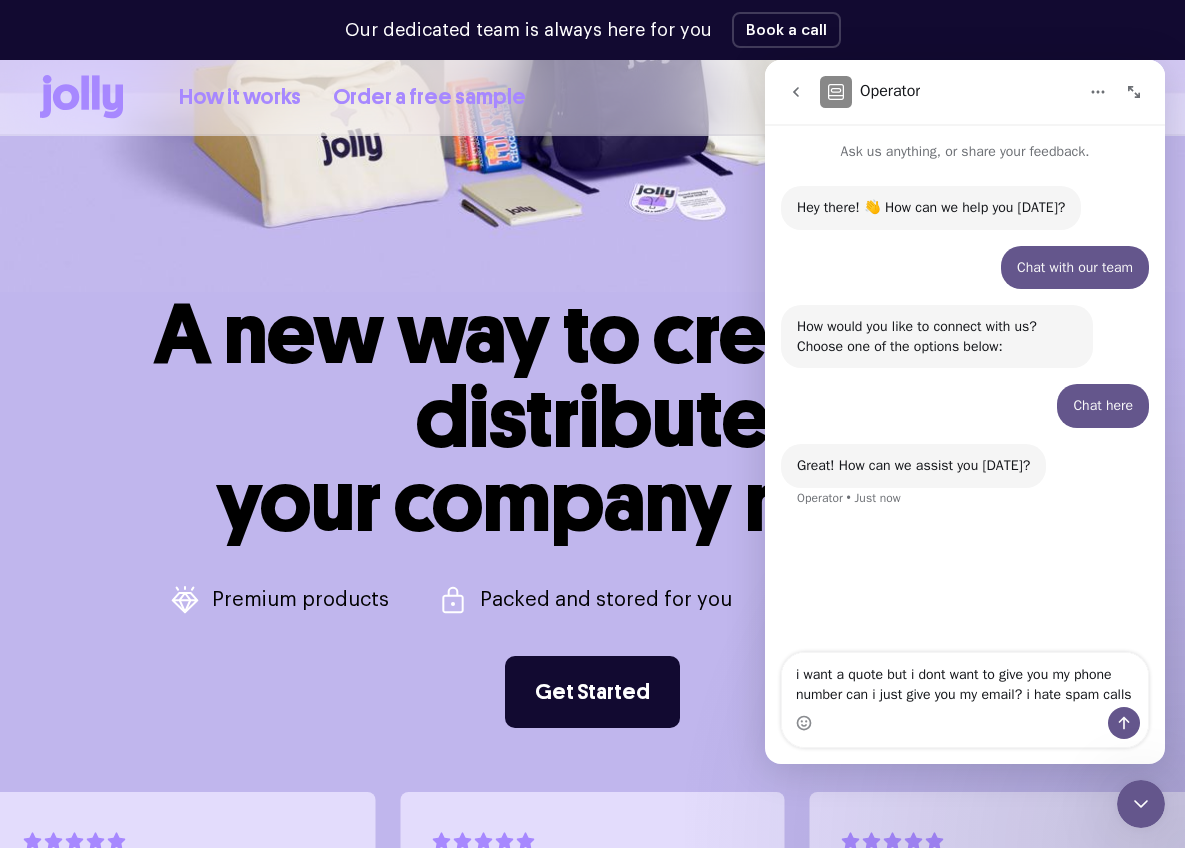 type 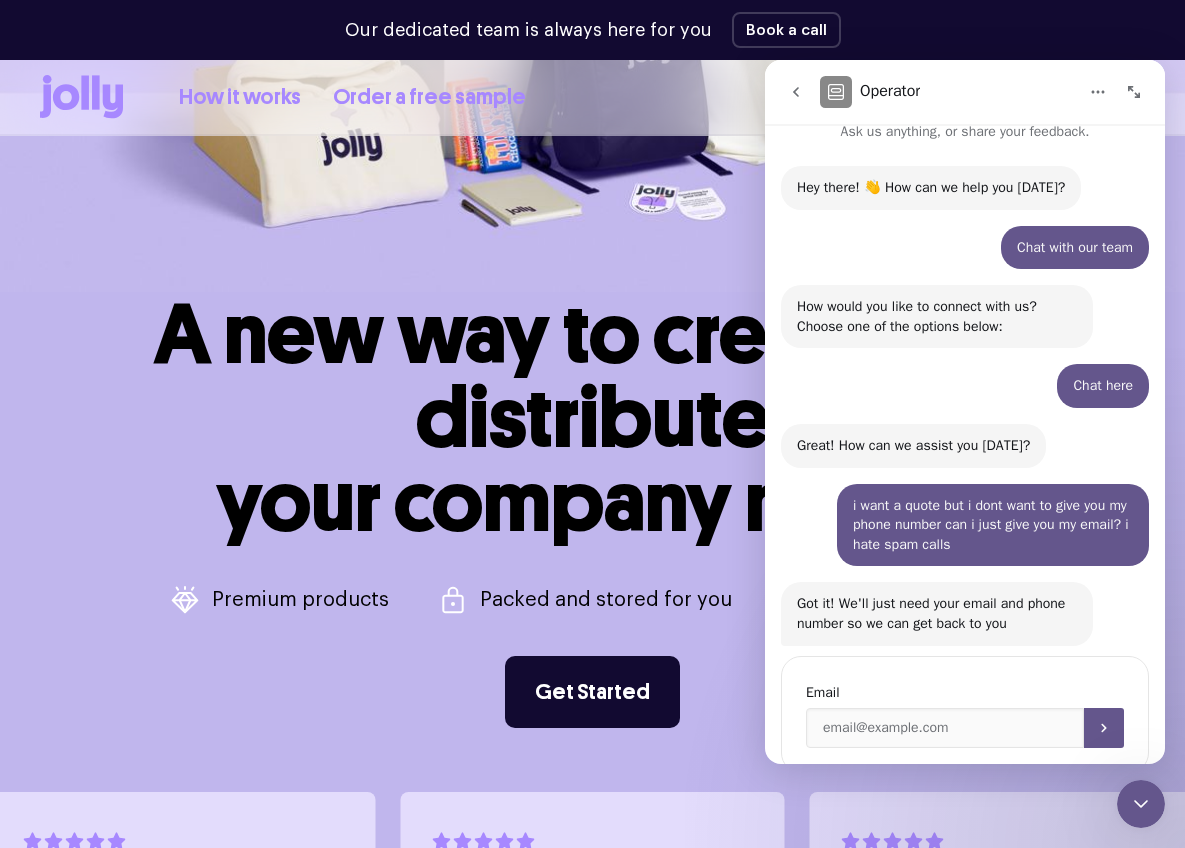 scroll, scrollTop: 82, scrollLeft: 0, axis: vertical 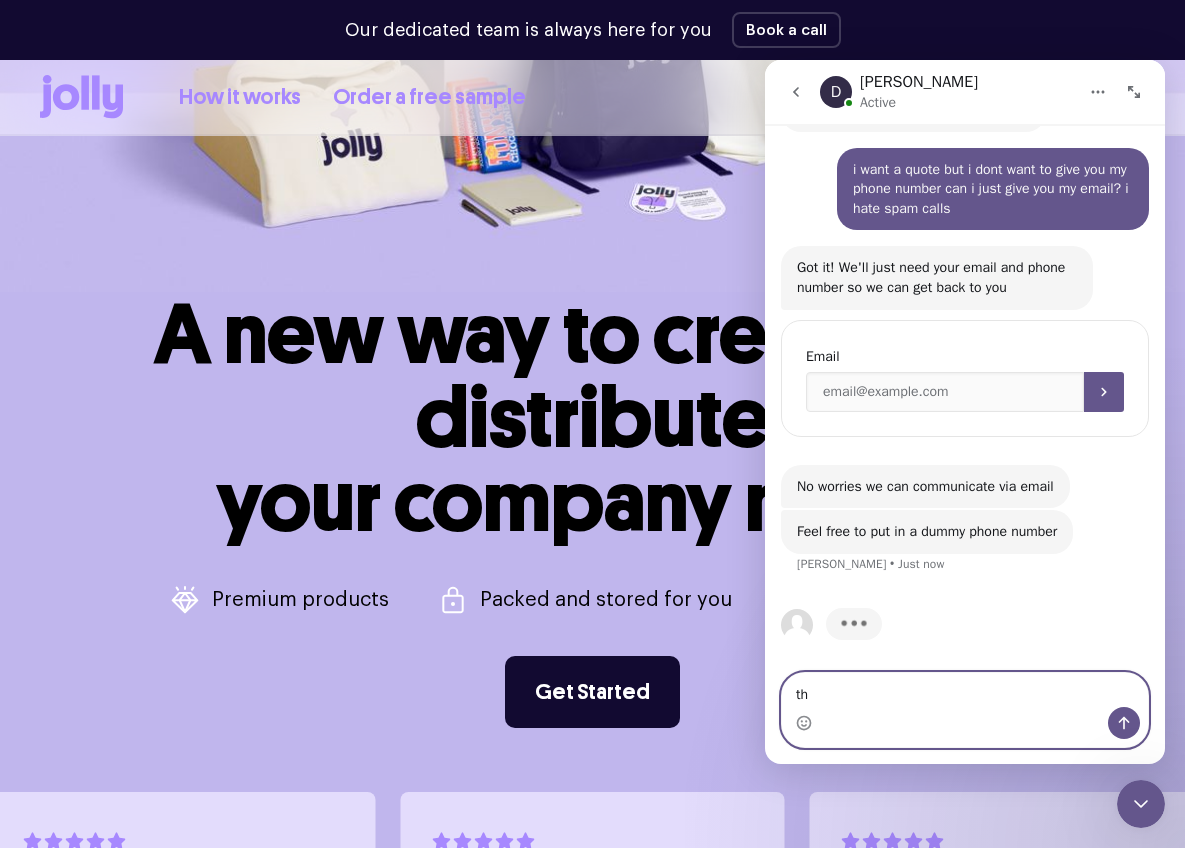 type on "t" 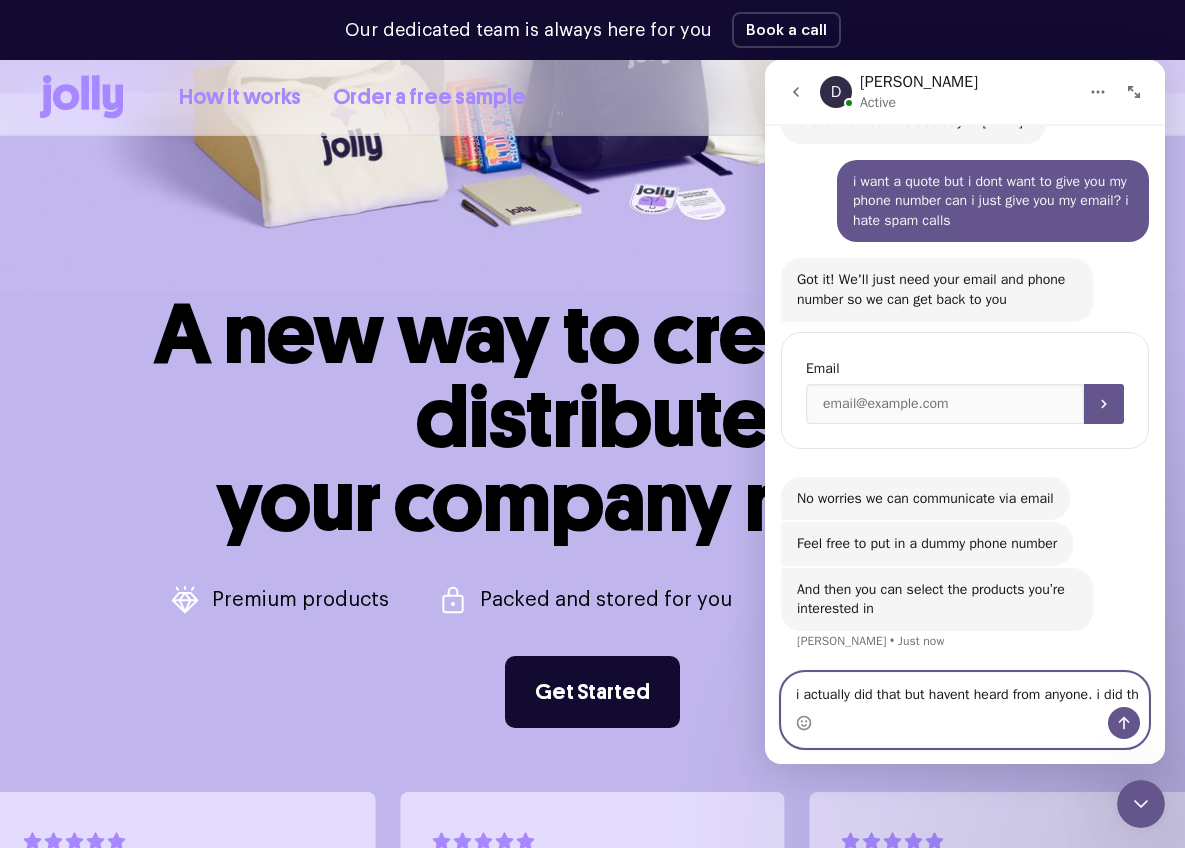 scroll, scrollTop: 364, scrollLeft: 0, axis: vertical 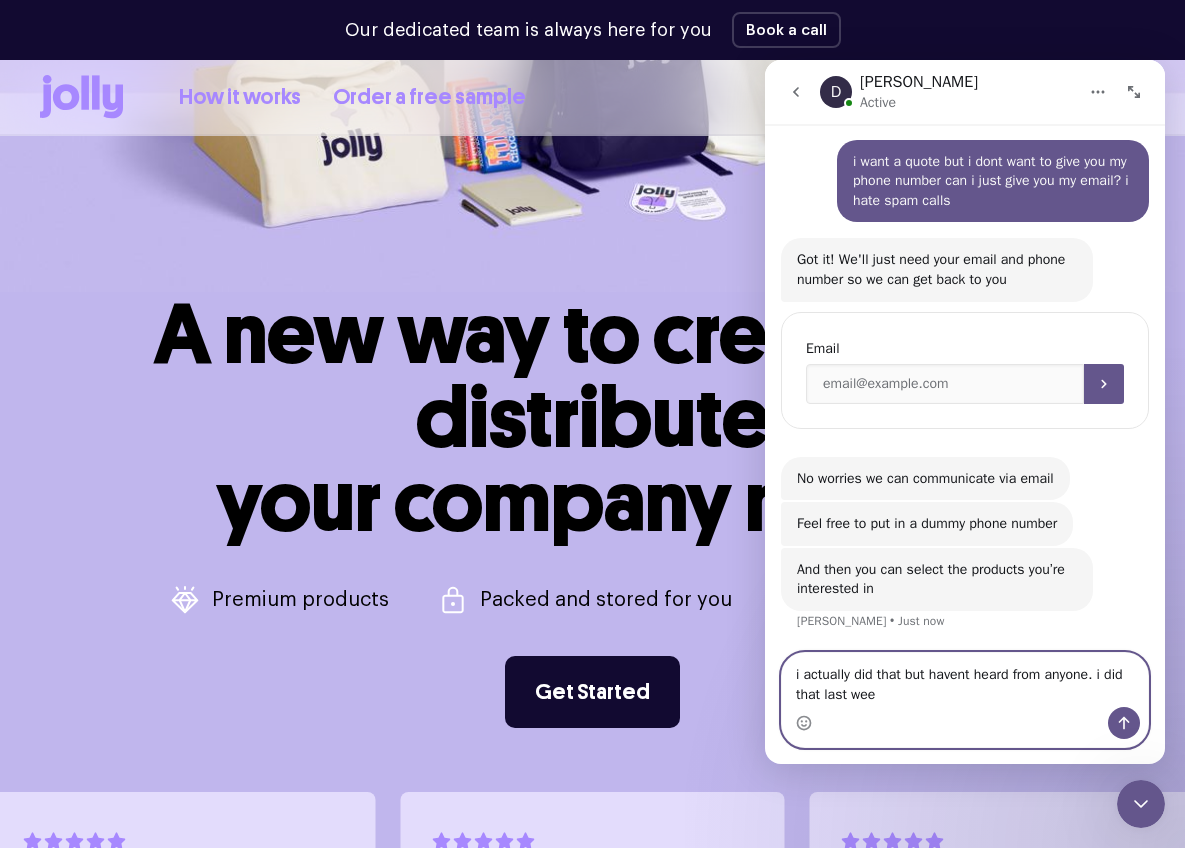 type on "i actually did that but havent heard from anyone. i did that last week" 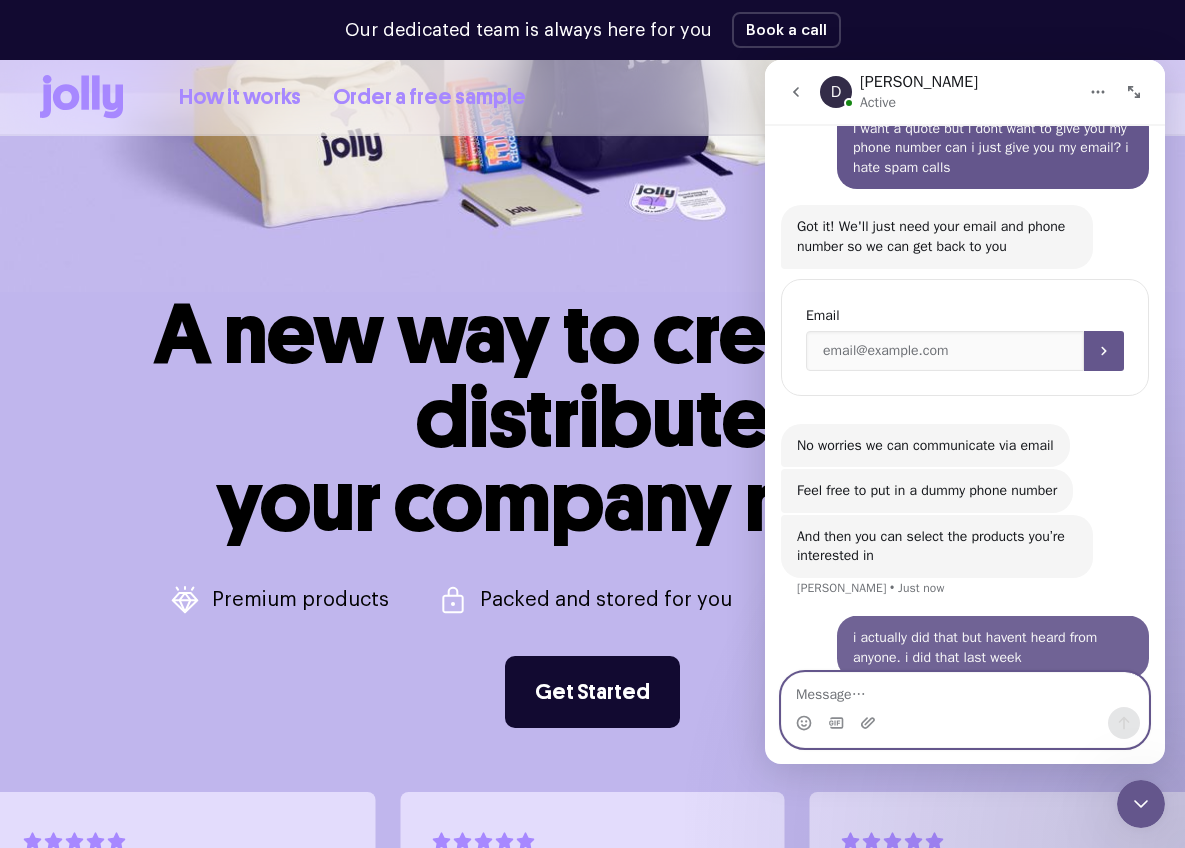 scroll, scrollTop: 423, scrollLeft: 0, axis: vertical 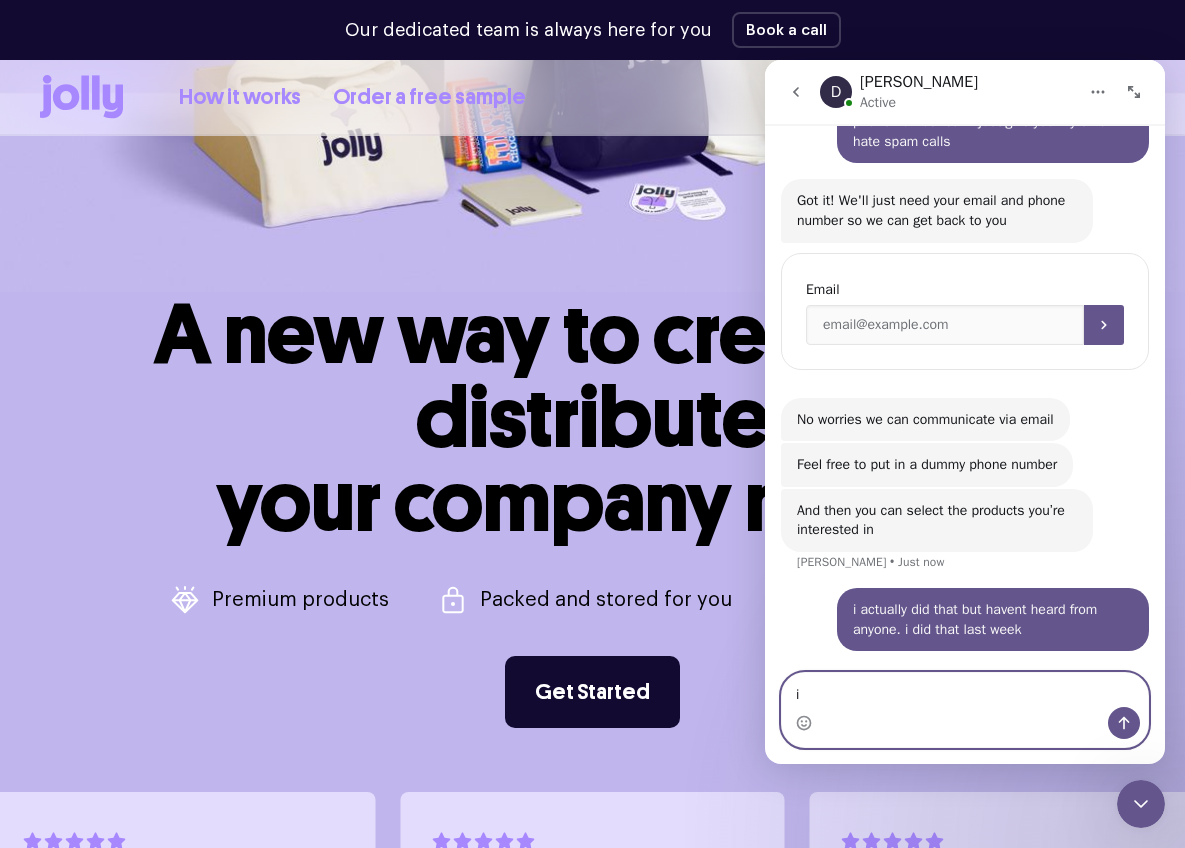 type on "i" 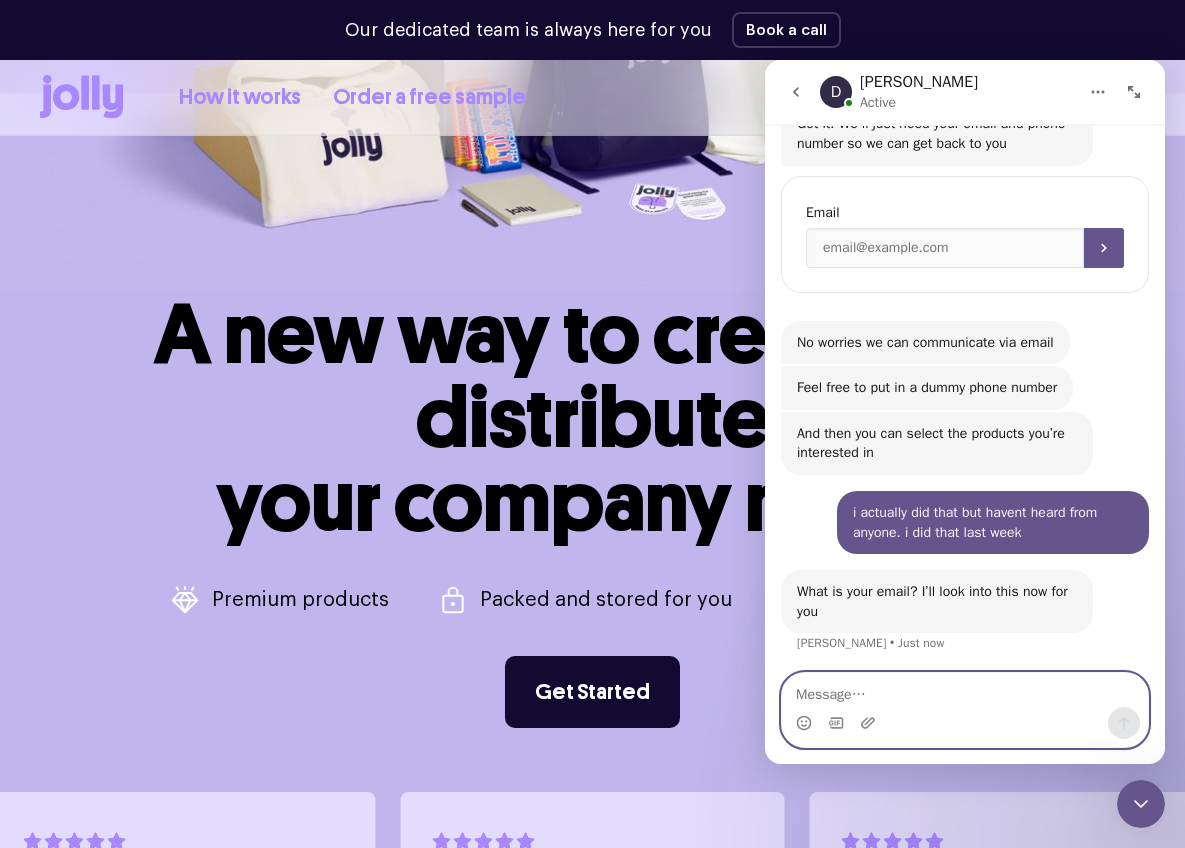 scroll, scrollTop: 579, scrollLeft: 0, axis: vertical 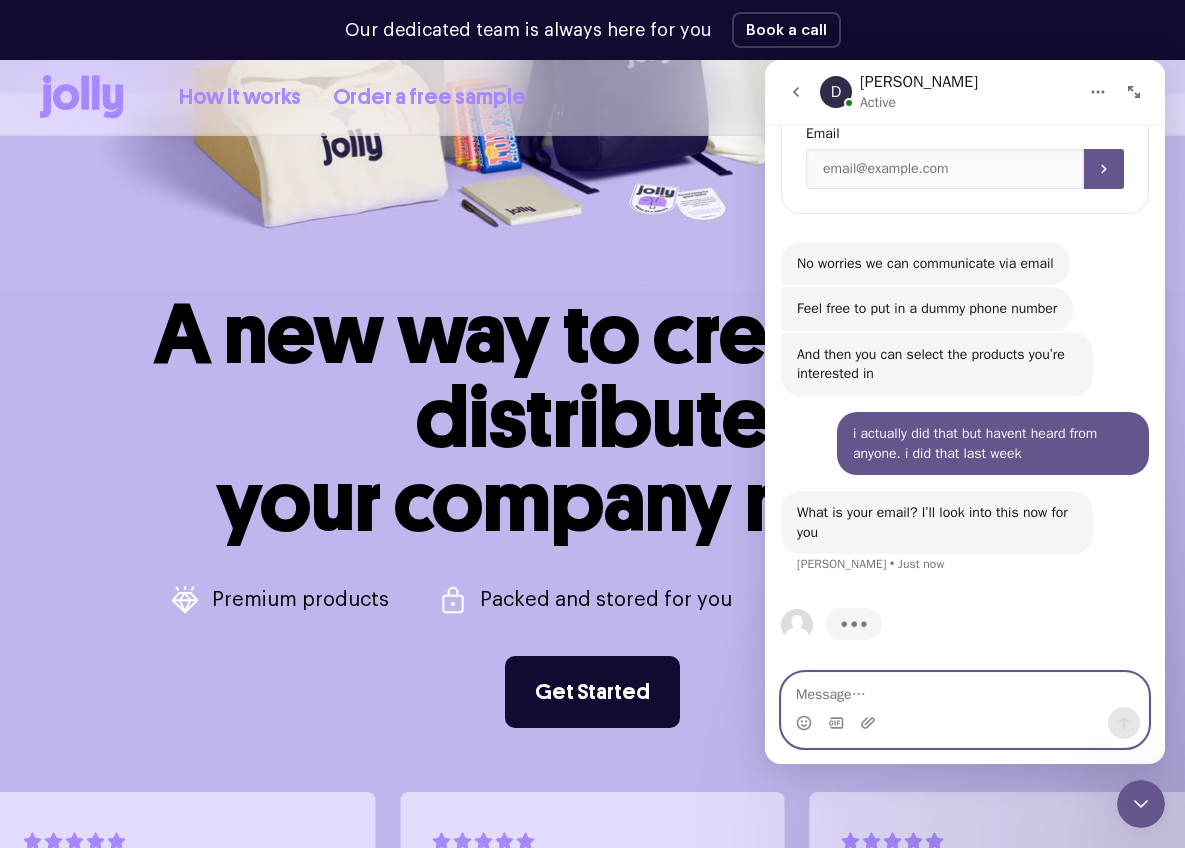 click at bounding box center [965, 690] 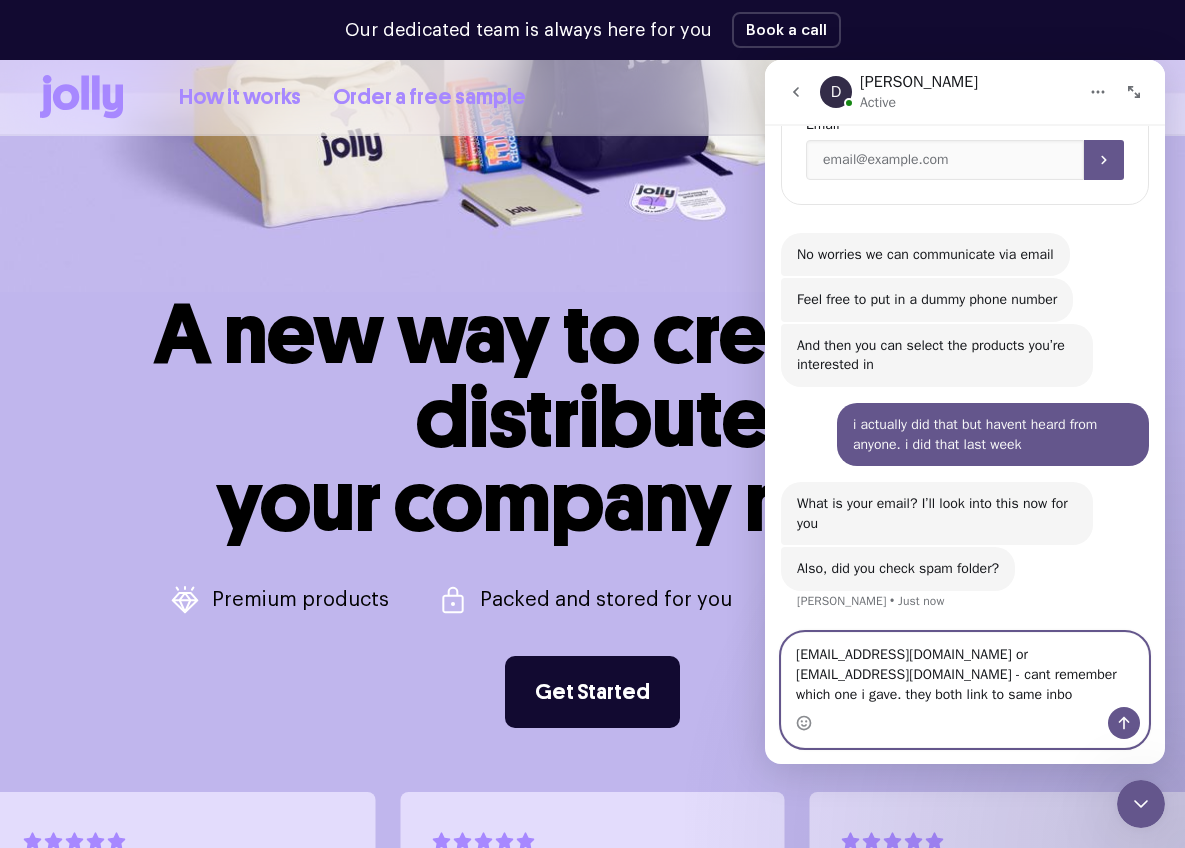 scroll, scrollTop: 608, scrollLeft: 0, axis: vertical 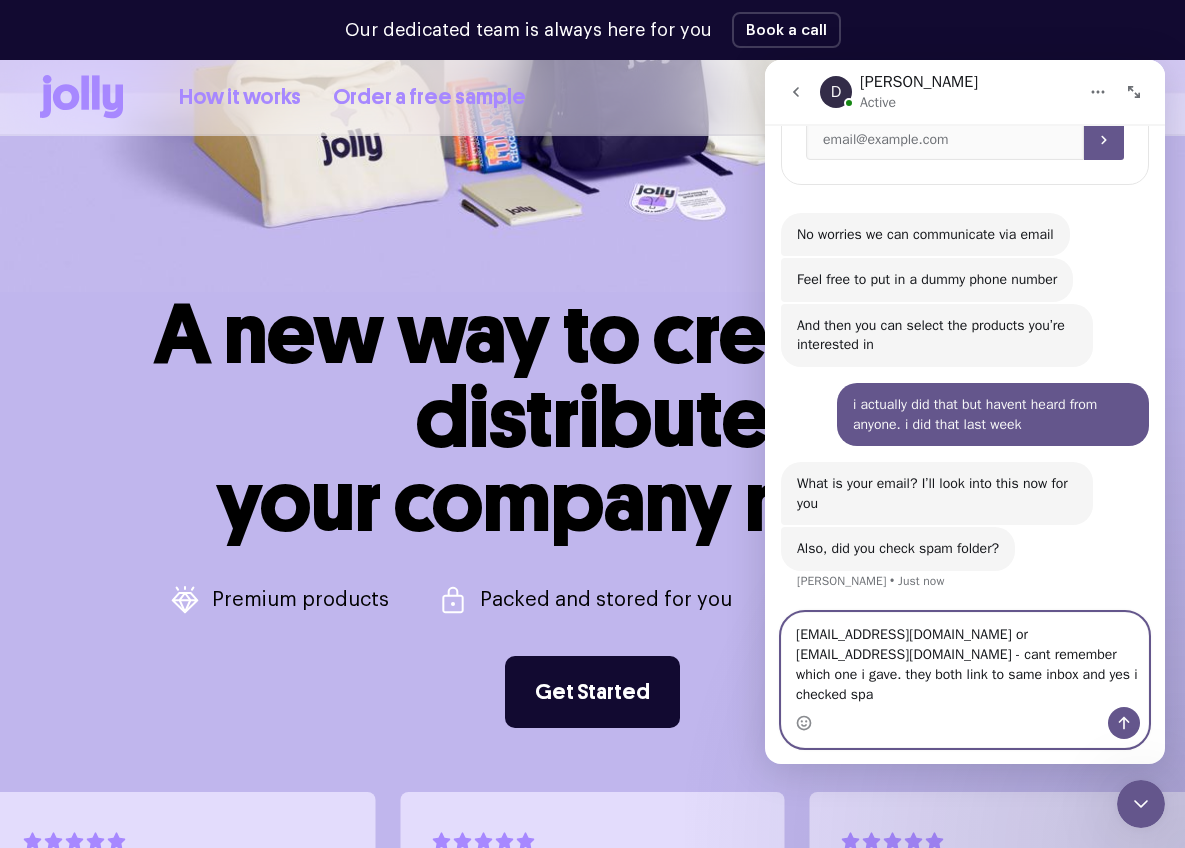 type on "[EMAIL_ADDRESS][DOMAIN_NAME] or [EMAIL_ADDRESS][DOMAIN_NAME] - cant remember which one i gave. they both link to same inbox and yes i checked spam" 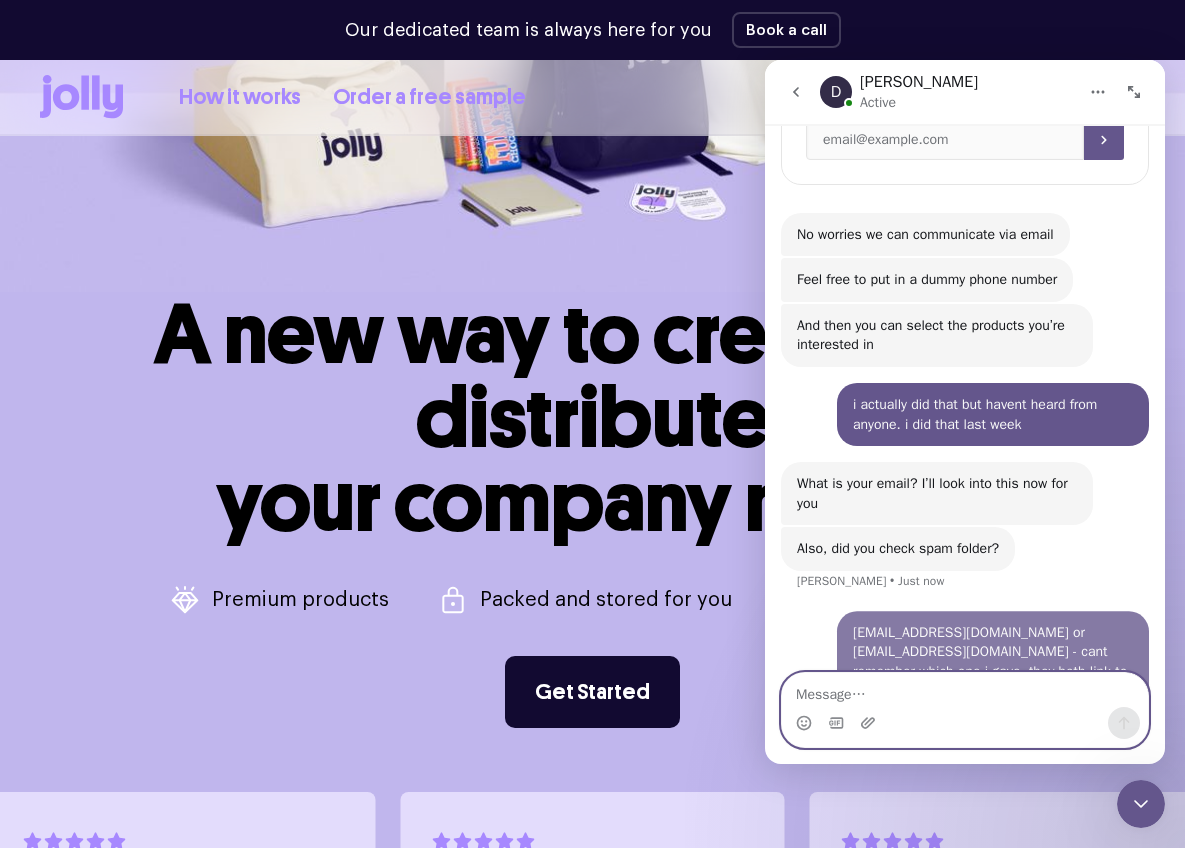scroll, scrollTop: 666, scrollLeft: 0, axis: vertical 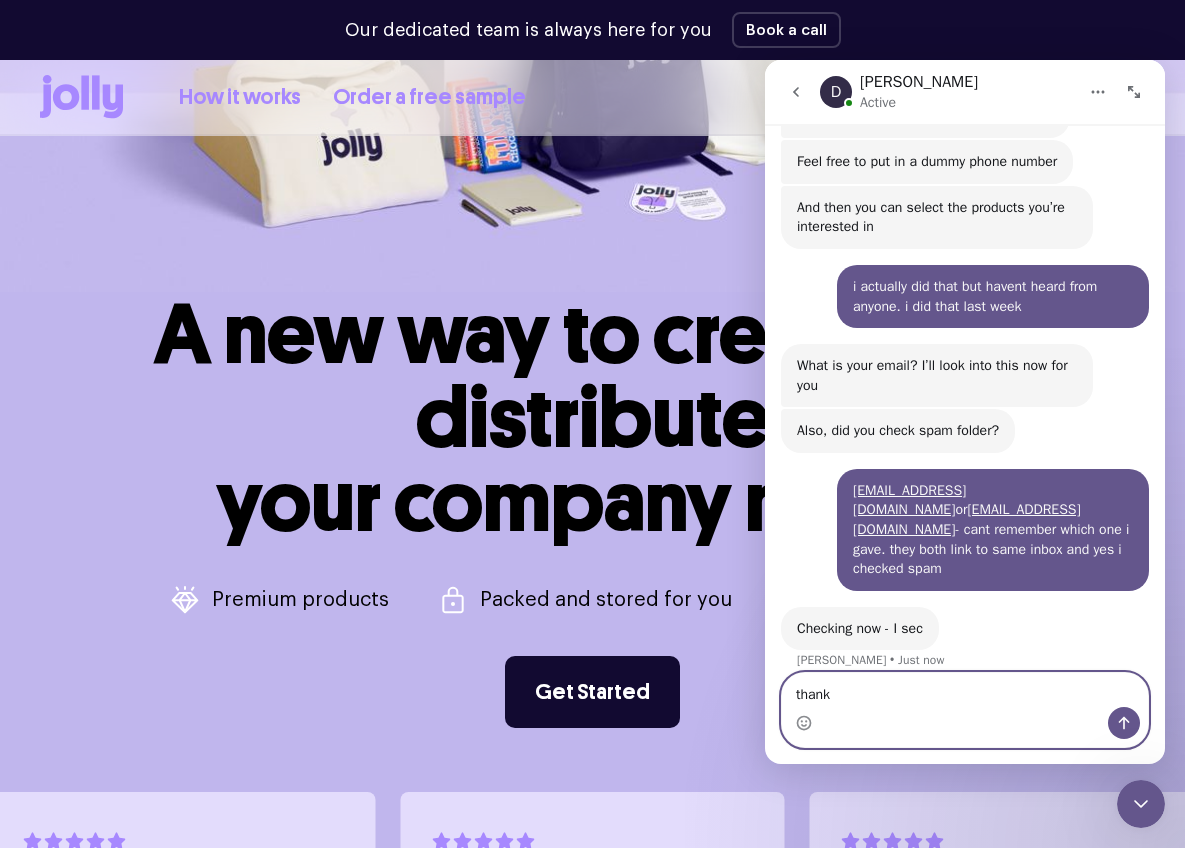 type on "thanks" 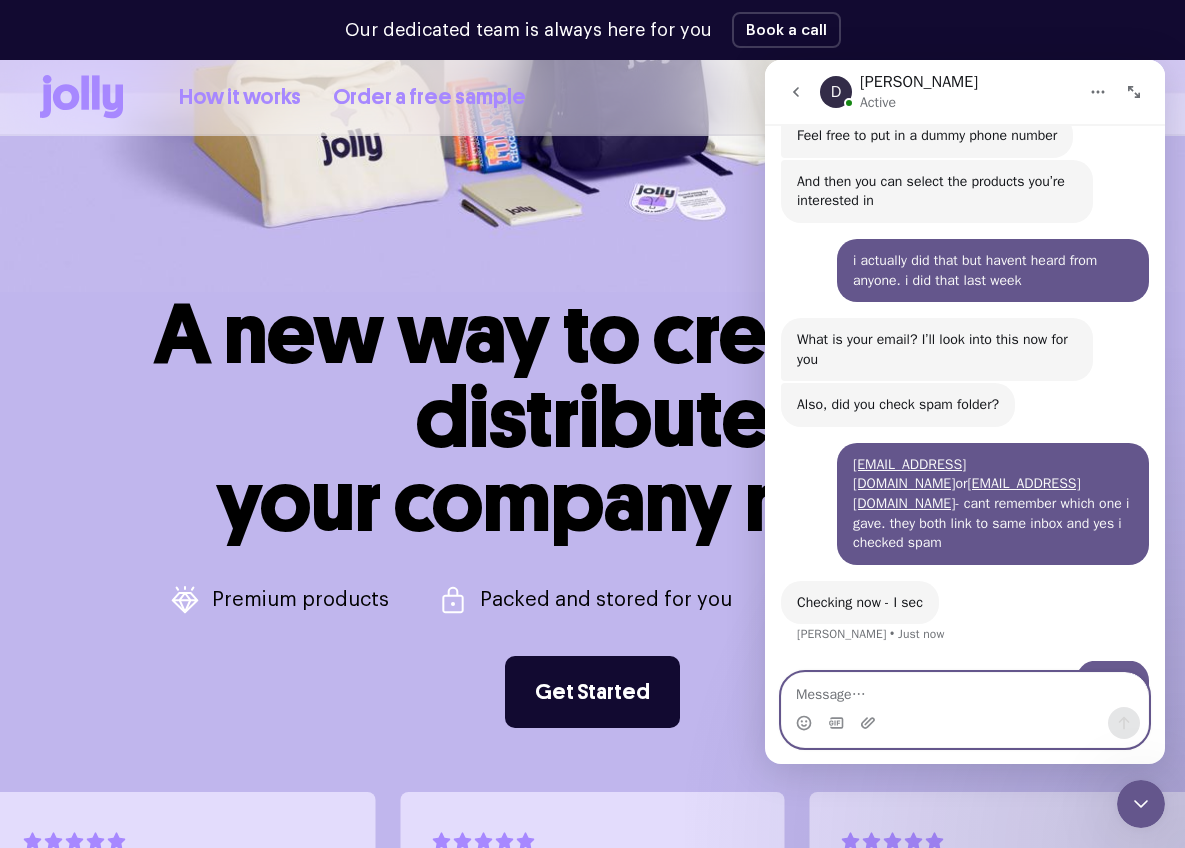 scroll, scrollTop: 785, scrollLeft: 0, axis: vertical 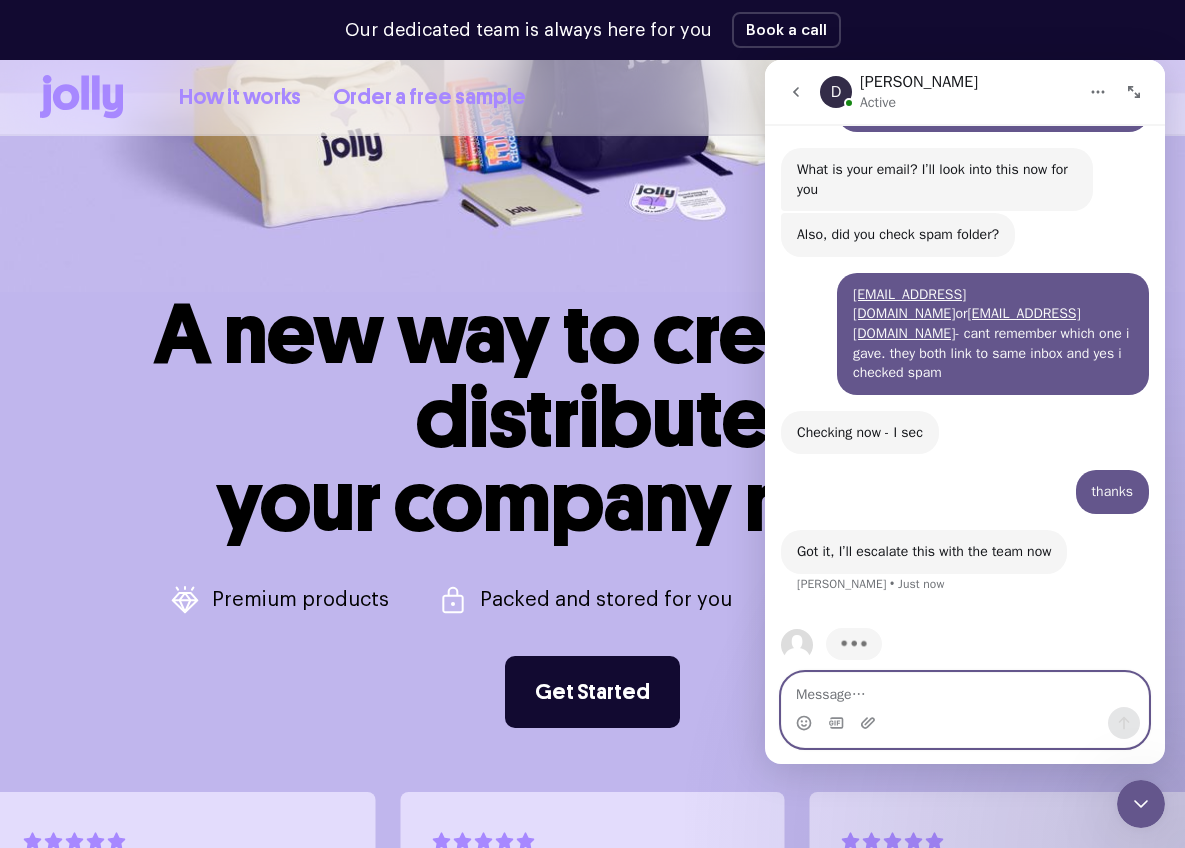 click at bounding box center (965, 690) 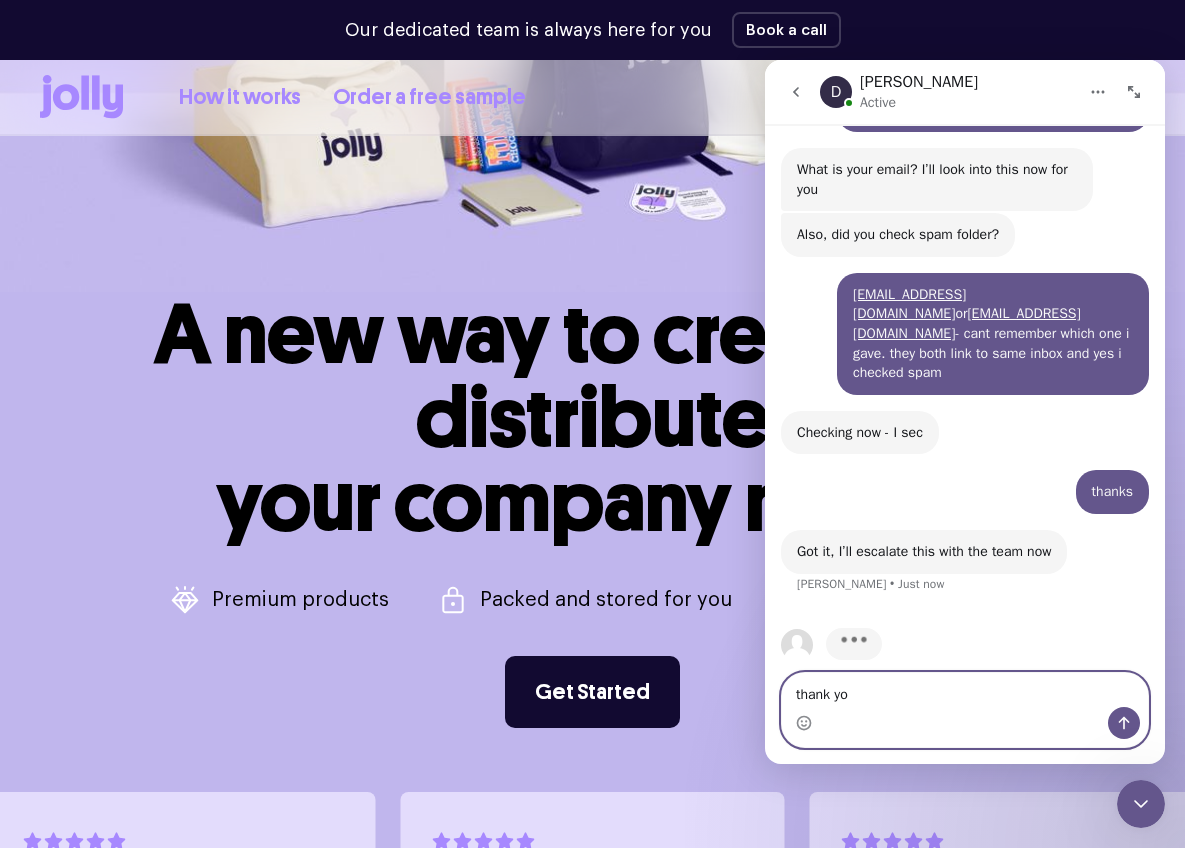 type on "thank you" 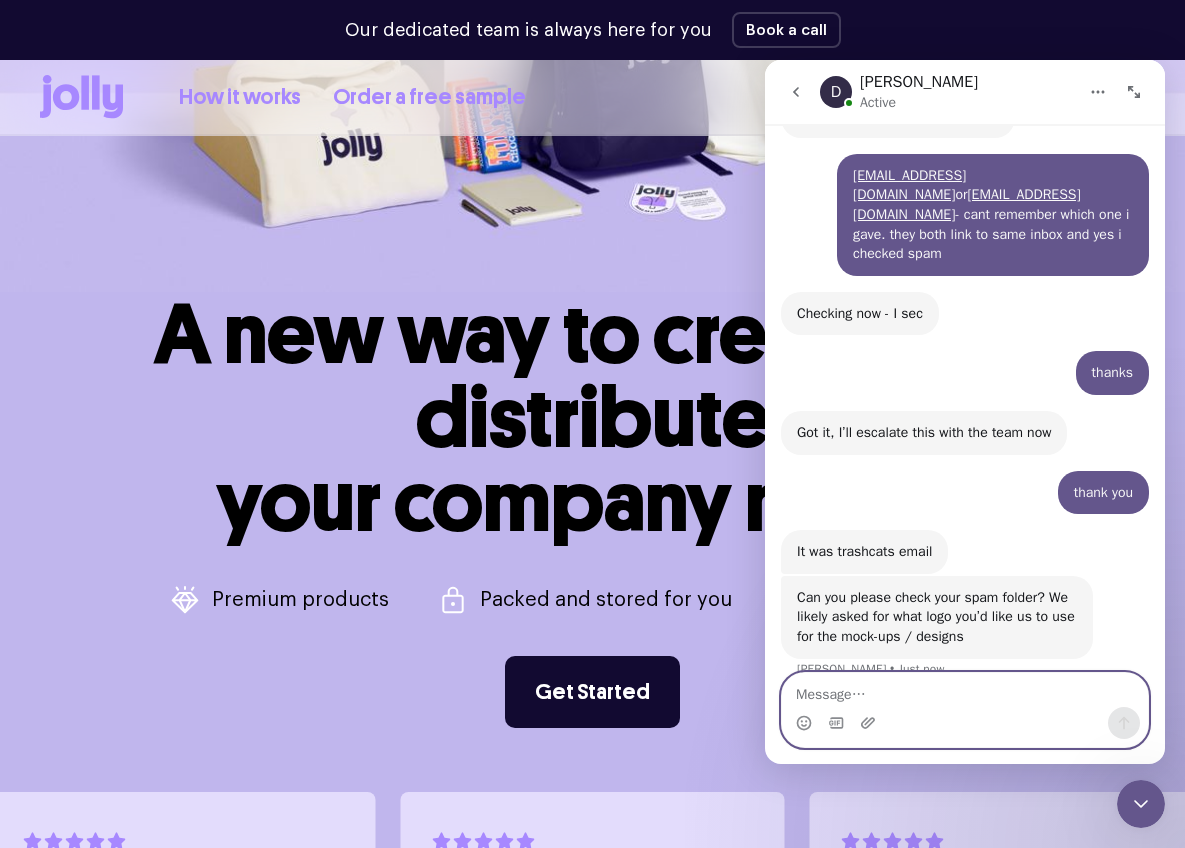 scroll, scrollTop: 1126, scrollLeft: 0, axis: vertical 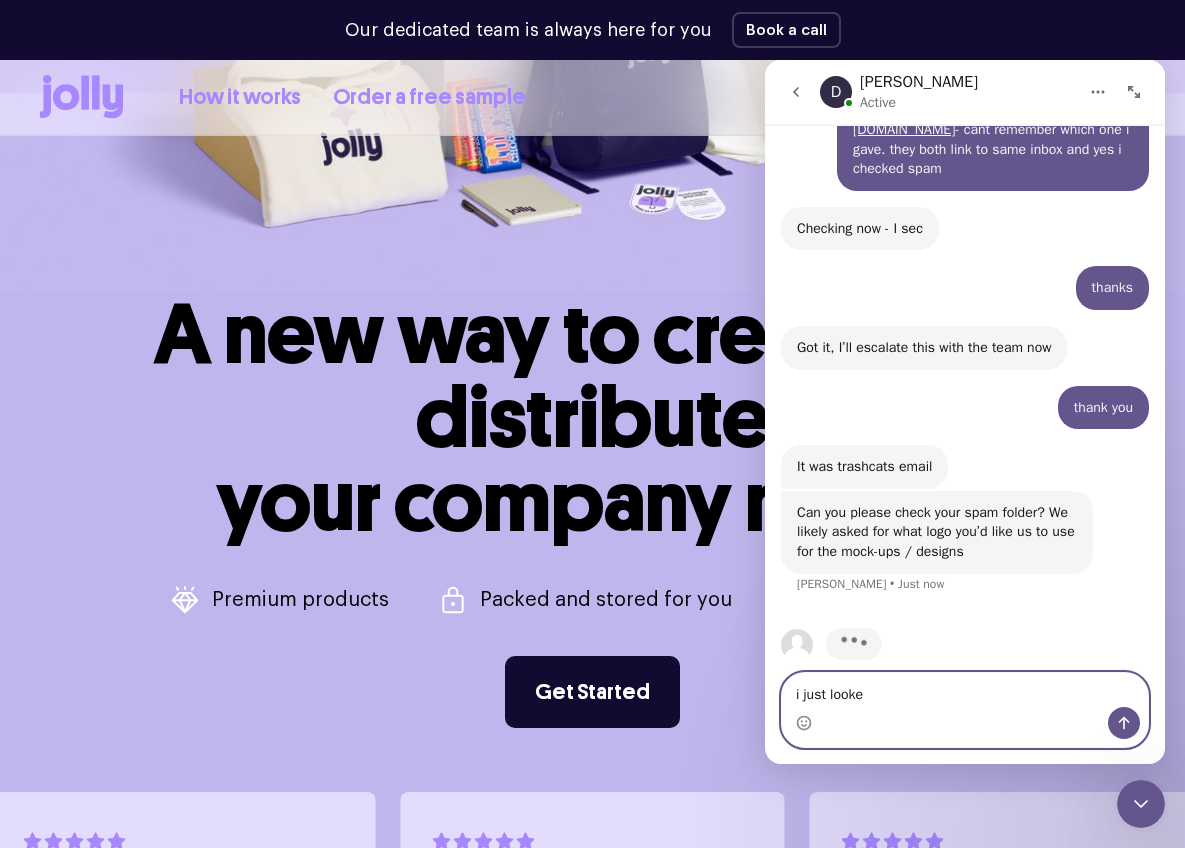 type on "i just looked" 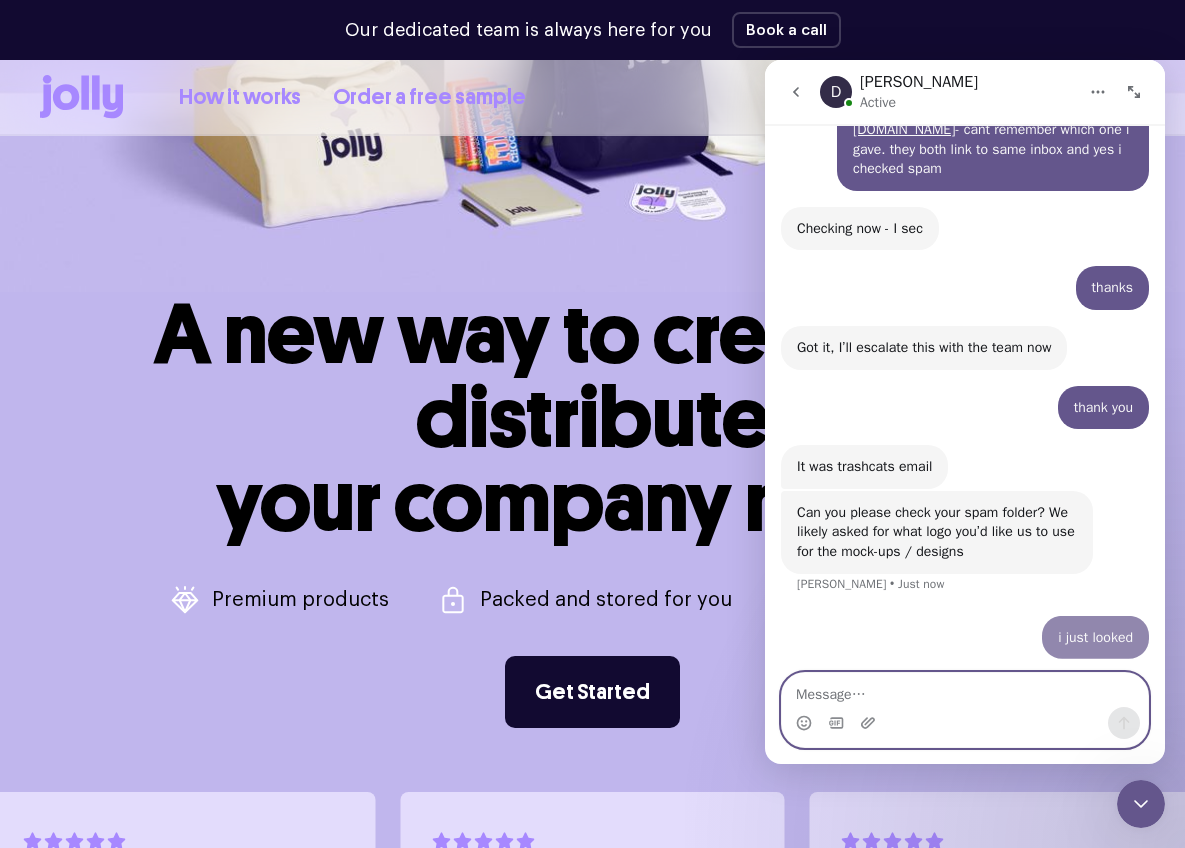 scroll, scrollTop: 1186, scrollLeft: 0, axis: vertical 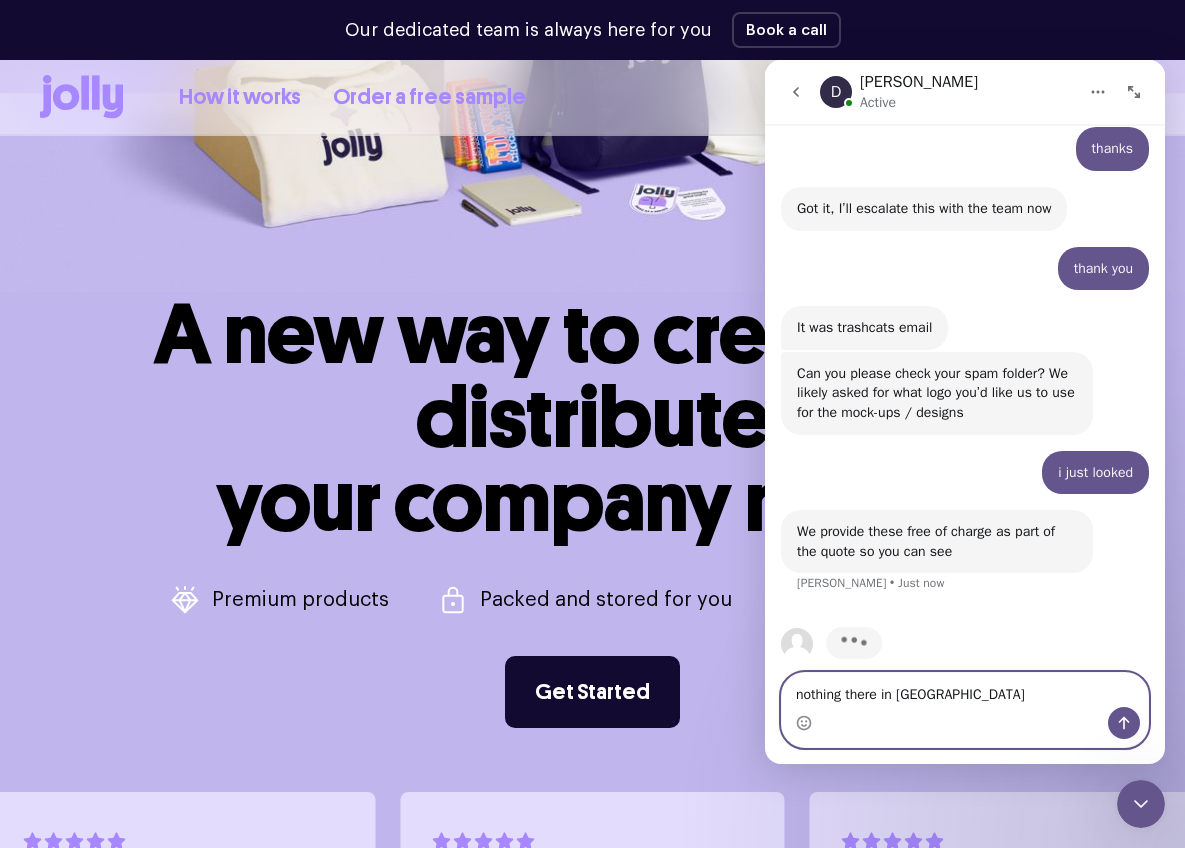 type on "nothing there in [GEOGRAPHIC_DATA]," 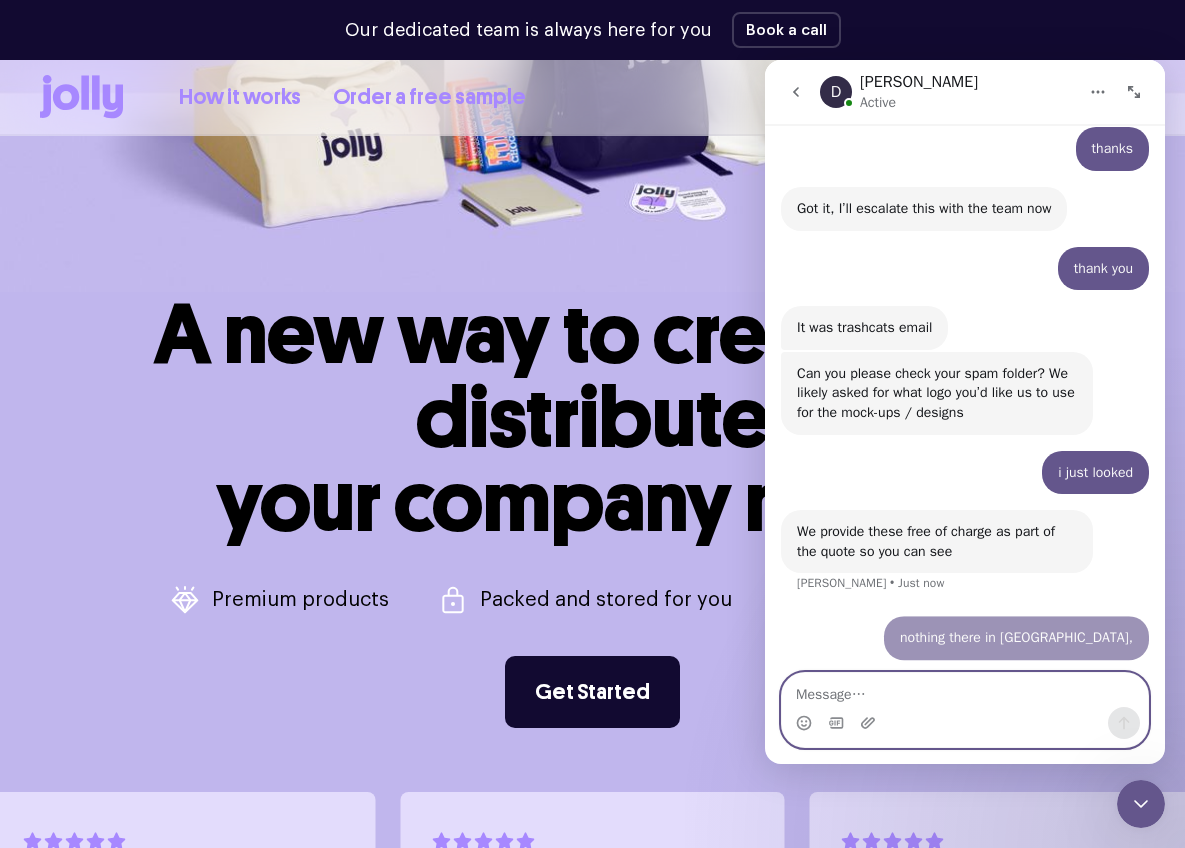 scroll, scrollTop: 1324, scrollLeft: 0, axis: vertical 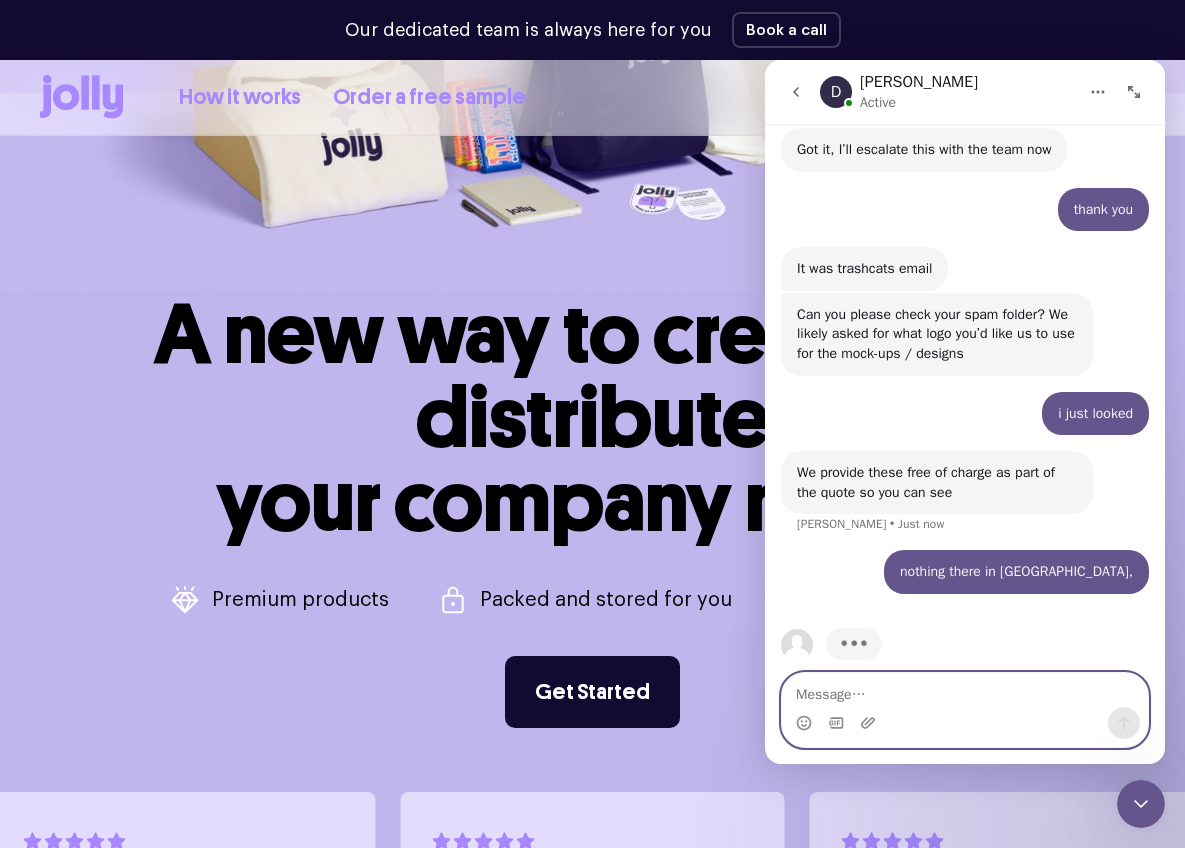 type on "m" 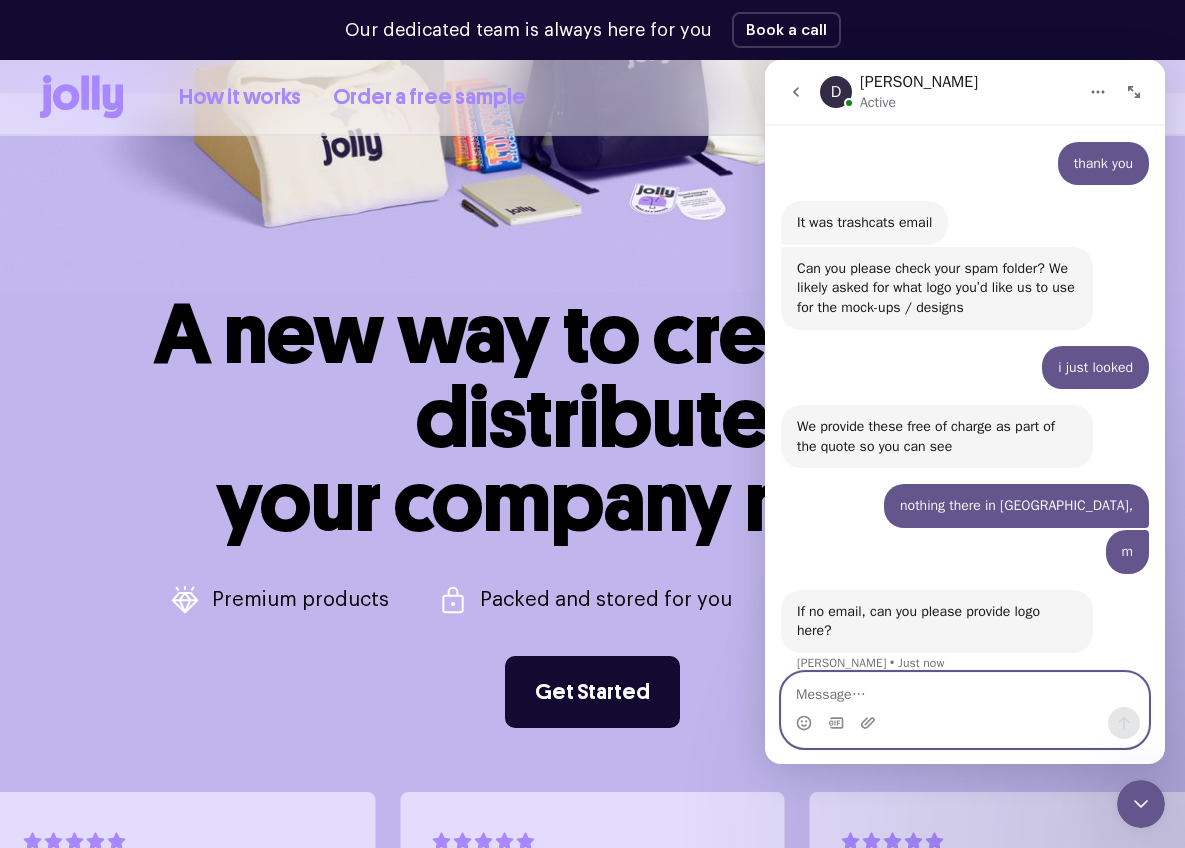 scroll, scrollTop: 1372, scrollLeft: 0, axis: vertical 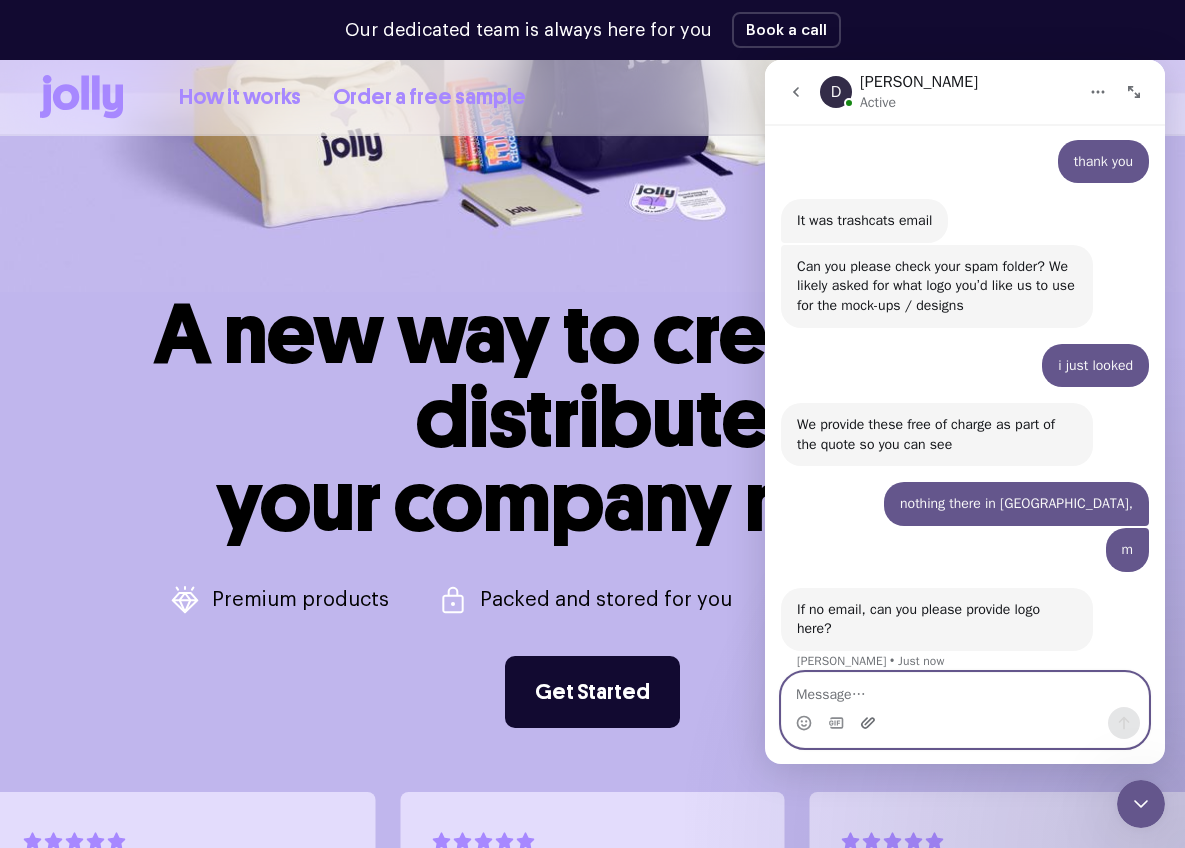 click 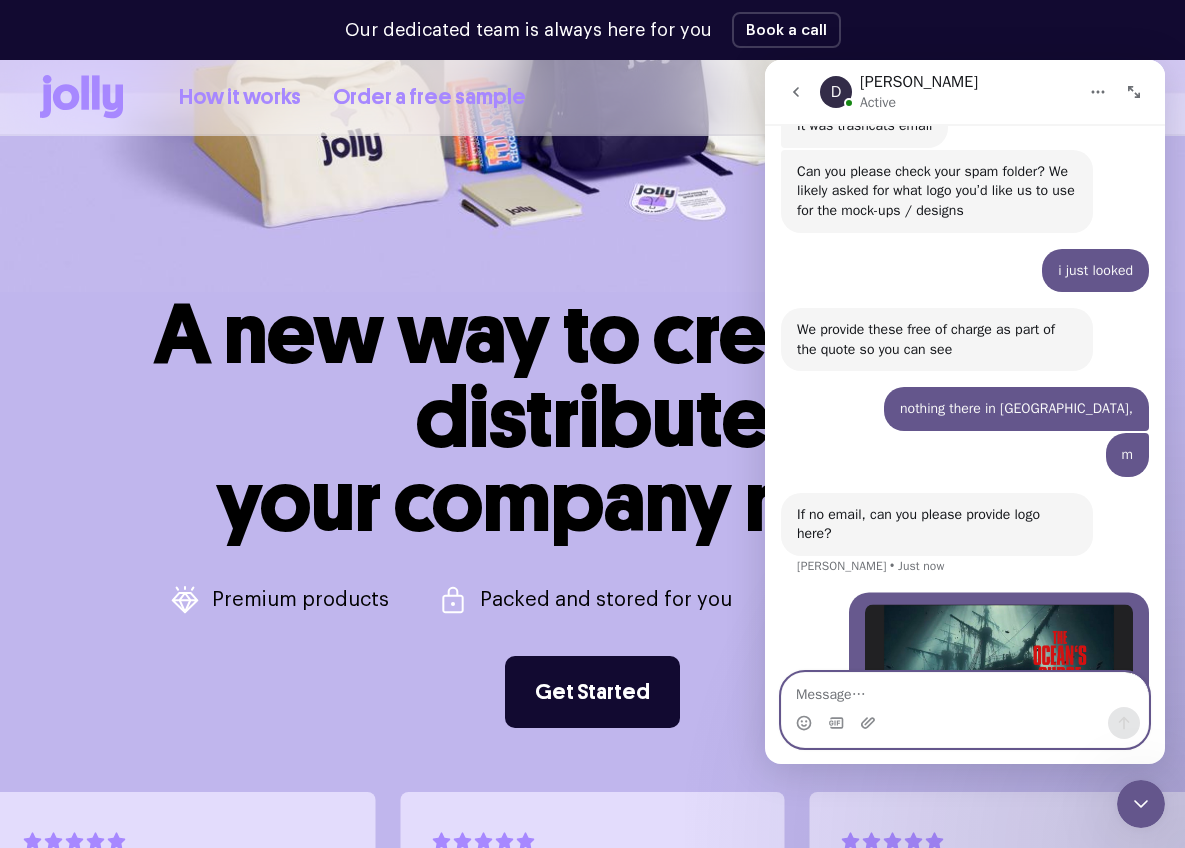 scroll, scrollTop: 1536, scrollLeft: 0, axis: vertical 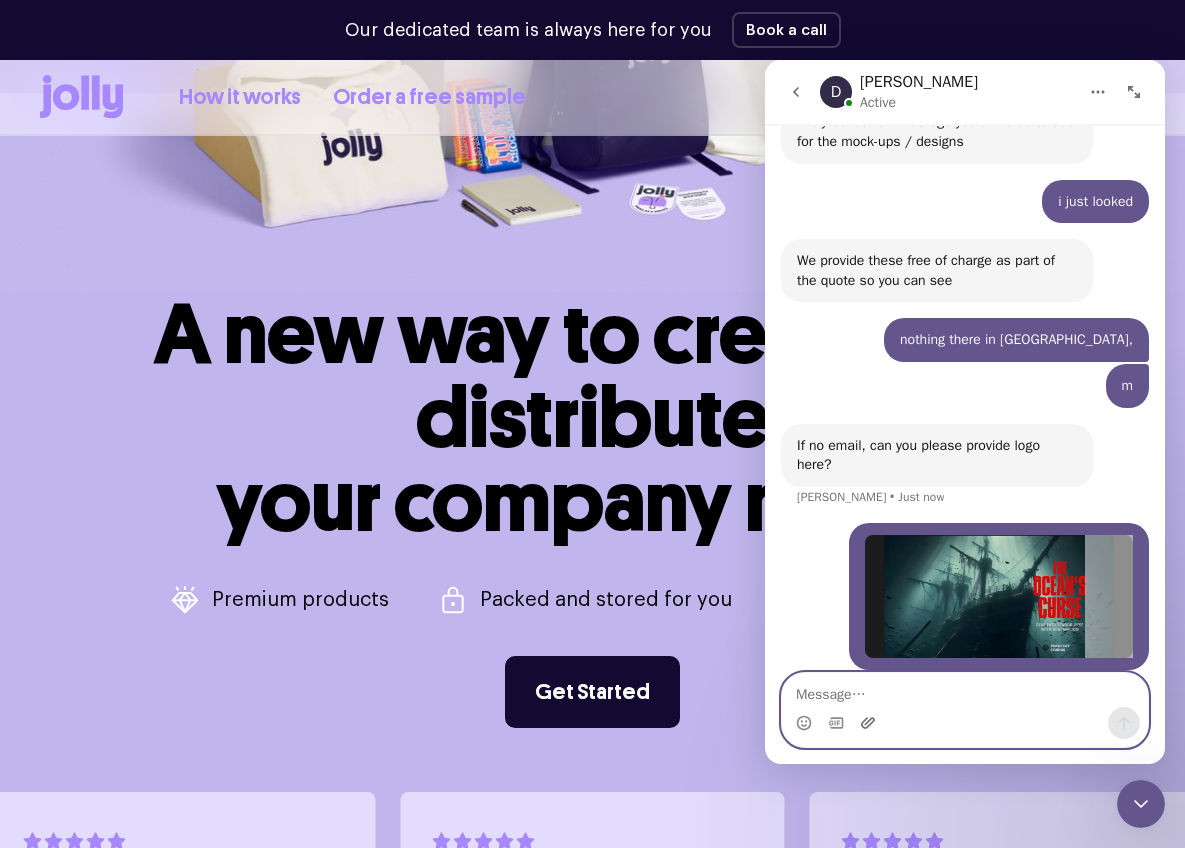 click 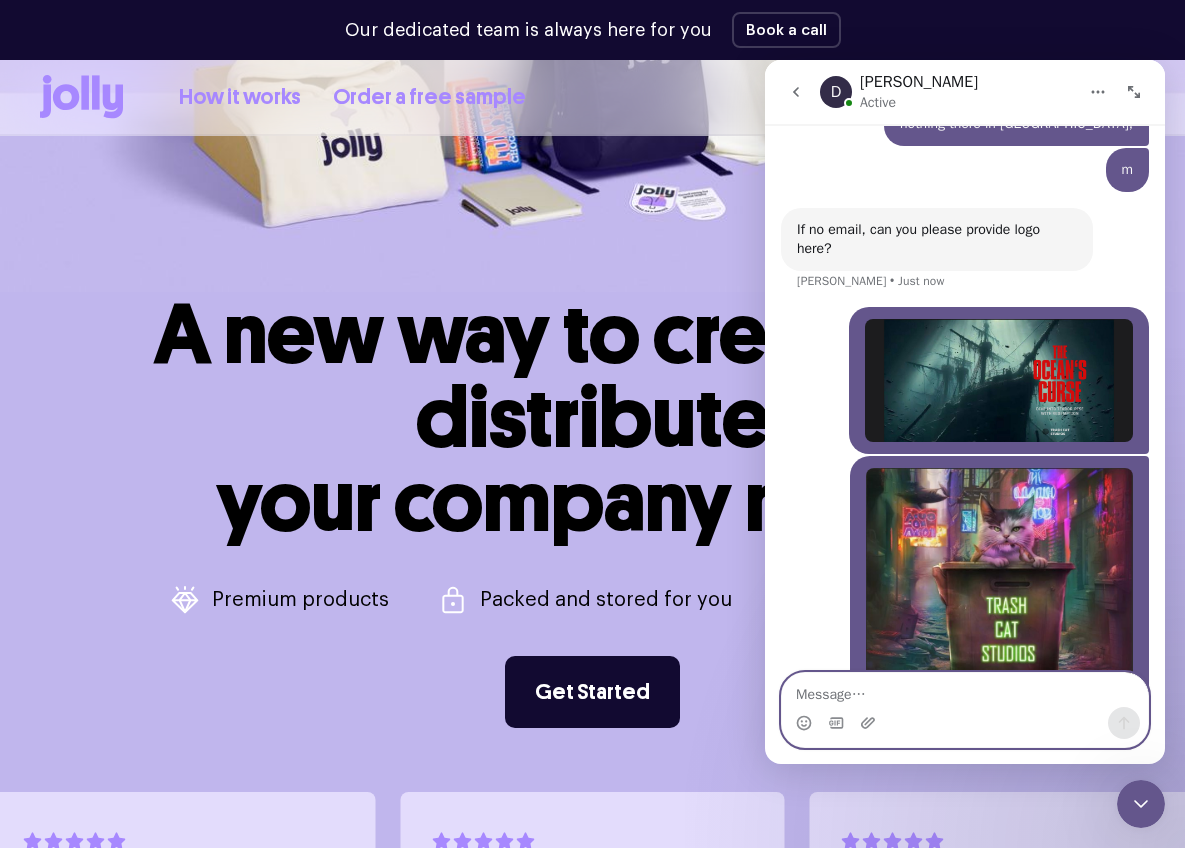 scroll, scrollTop: 1830, scrollLeft: 0, axis: vertical 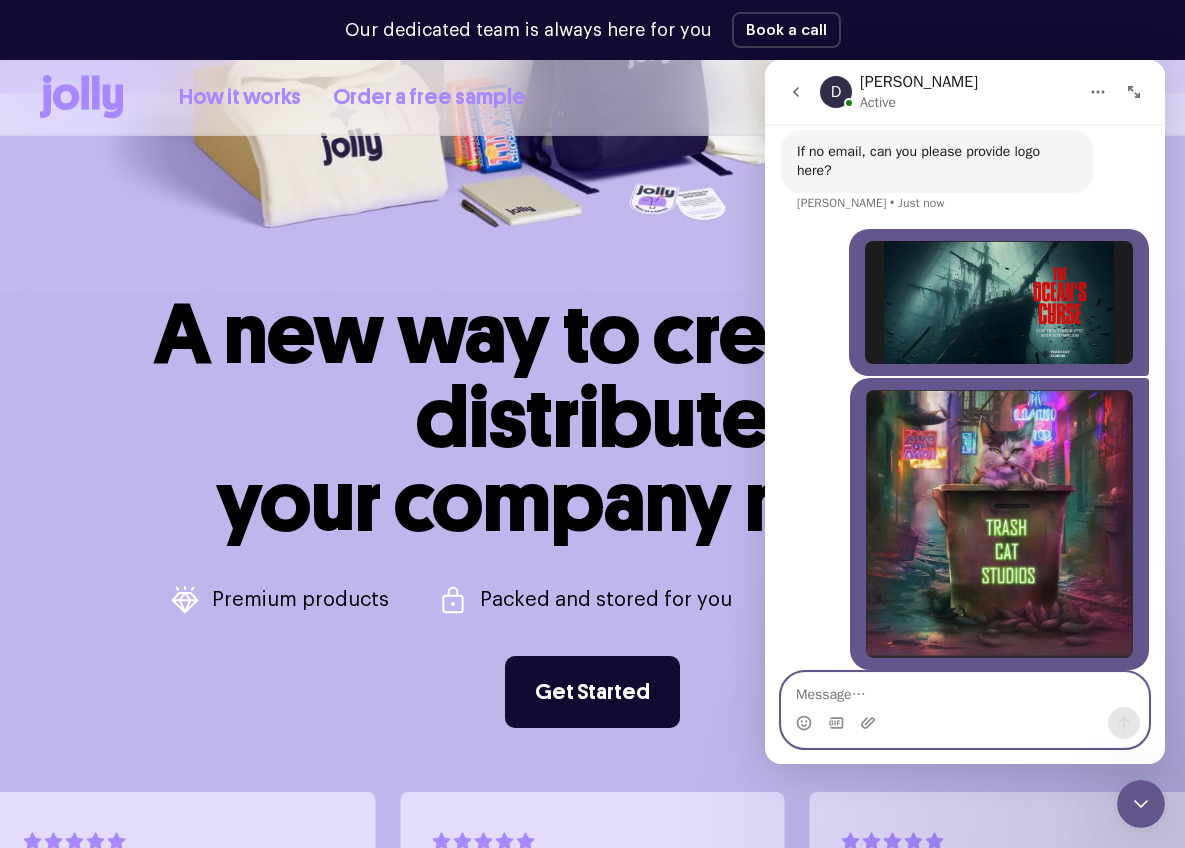 click at bounding box center [965, 690] 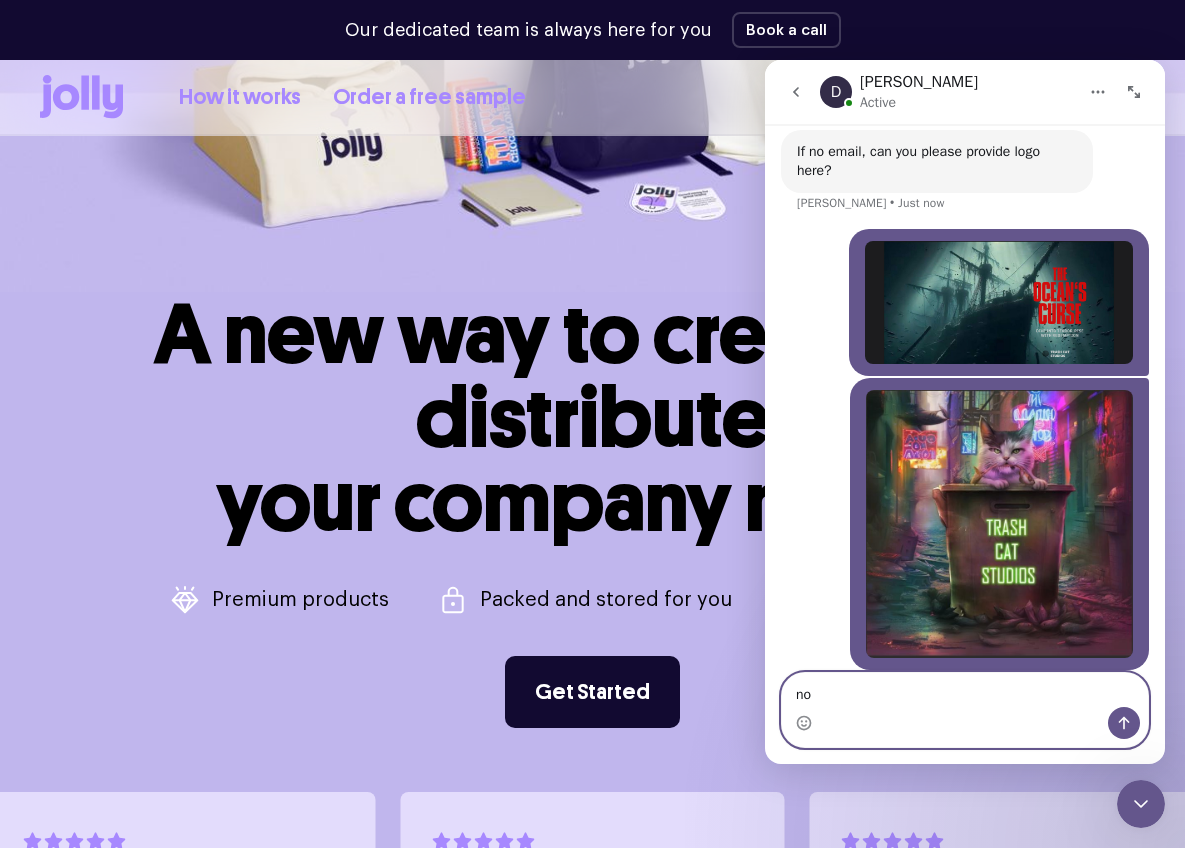 type on "n" 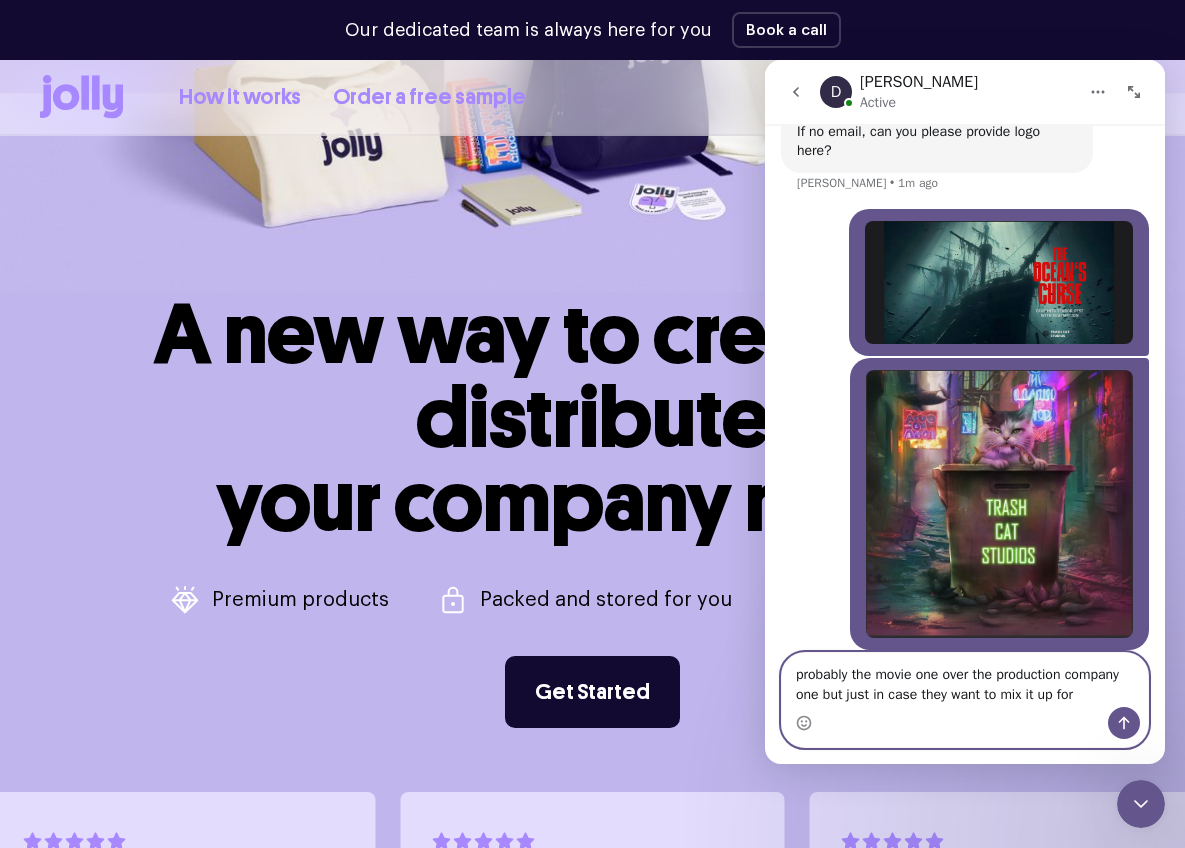 scroll, scrollTop: 1870, scrollLeft: 0, axis: vertical 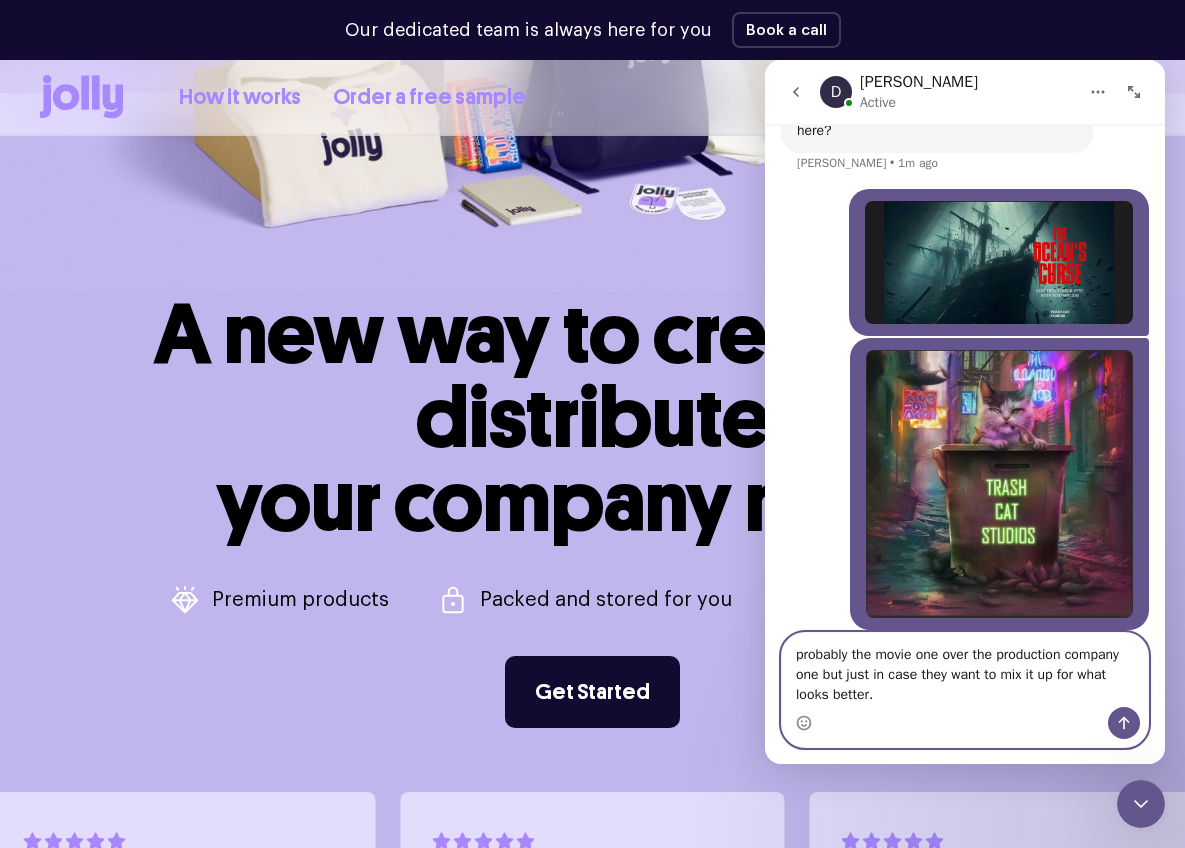 click on "probably the movie one over the production company one but just in case they want to mix it up for what looks better." at bounding box center (965, 670) 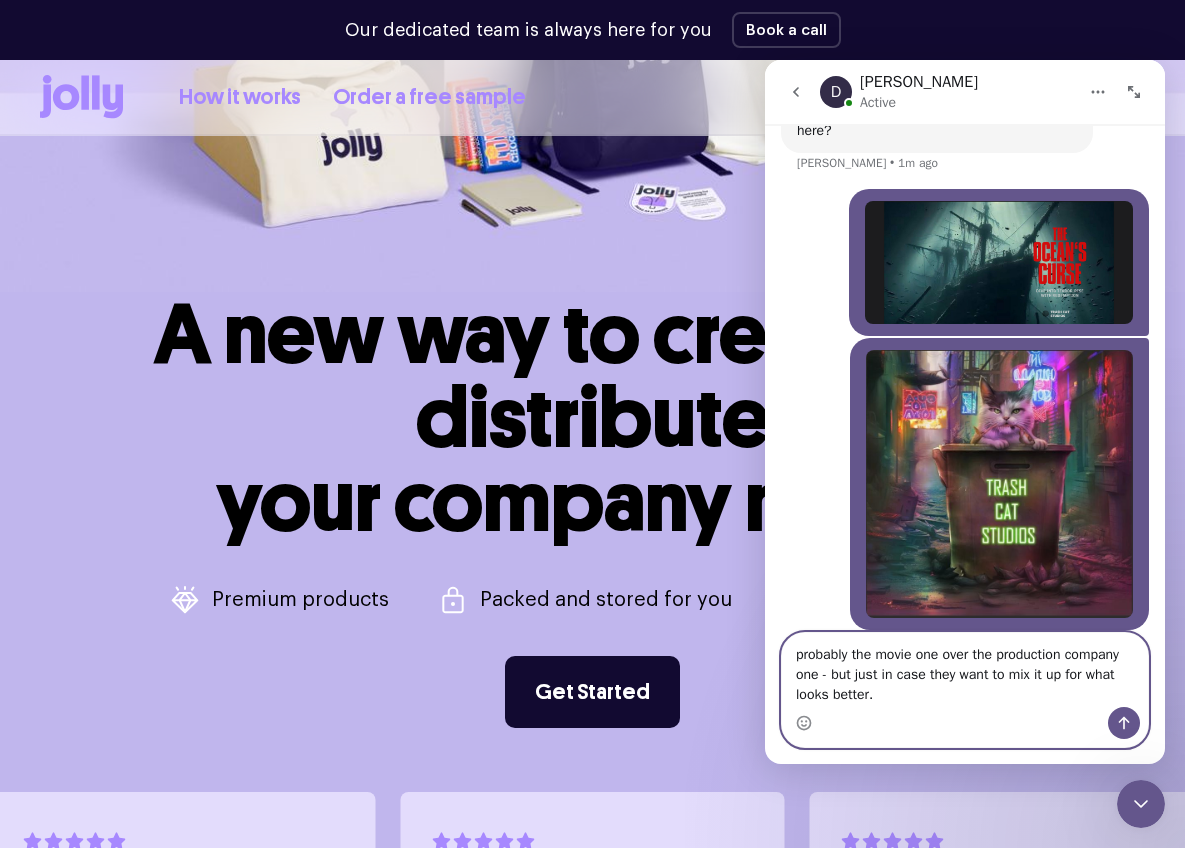 click on "probably the movie one over the production company one - but just in case they want to mix it up for what looks better." at bounding box center [965, 670] 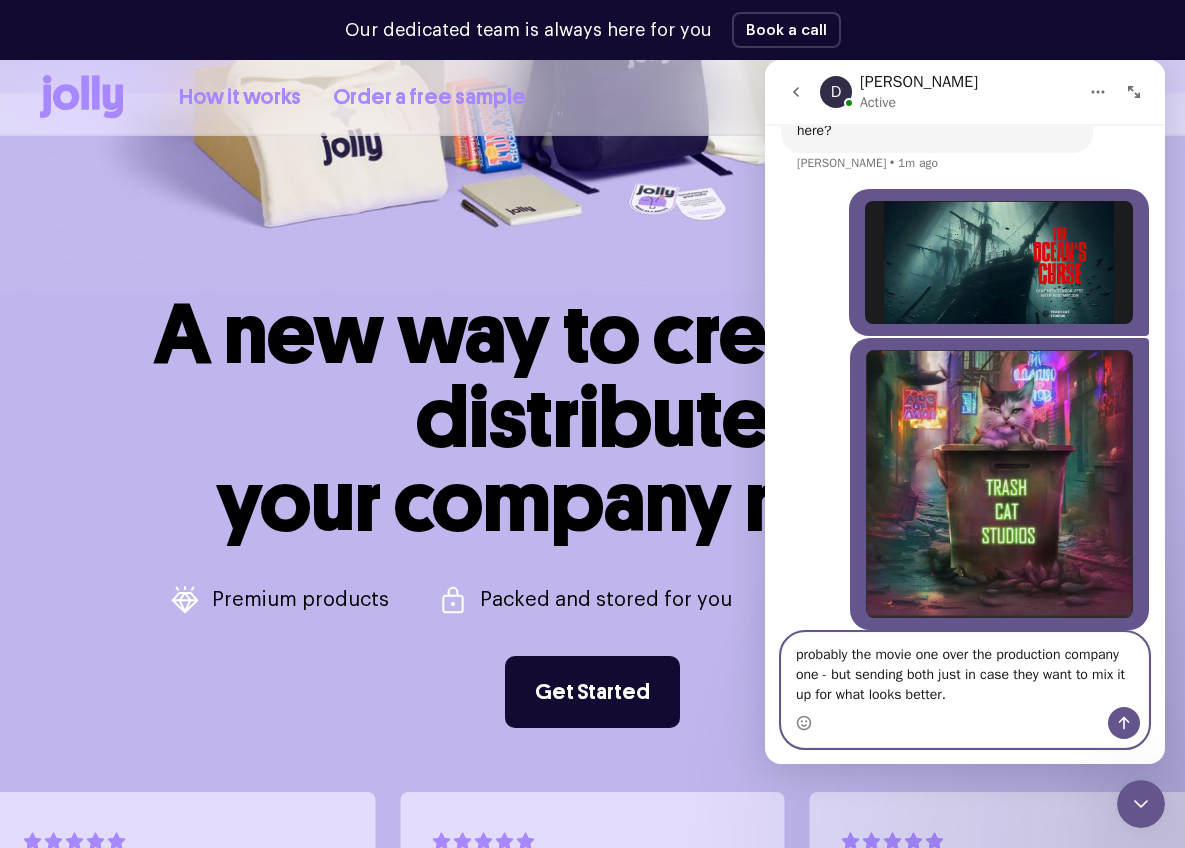 click on "probably the movie one over the production company one - but sending both just in case they want to mix it up for what looks better." at bounding box center (965, 670) 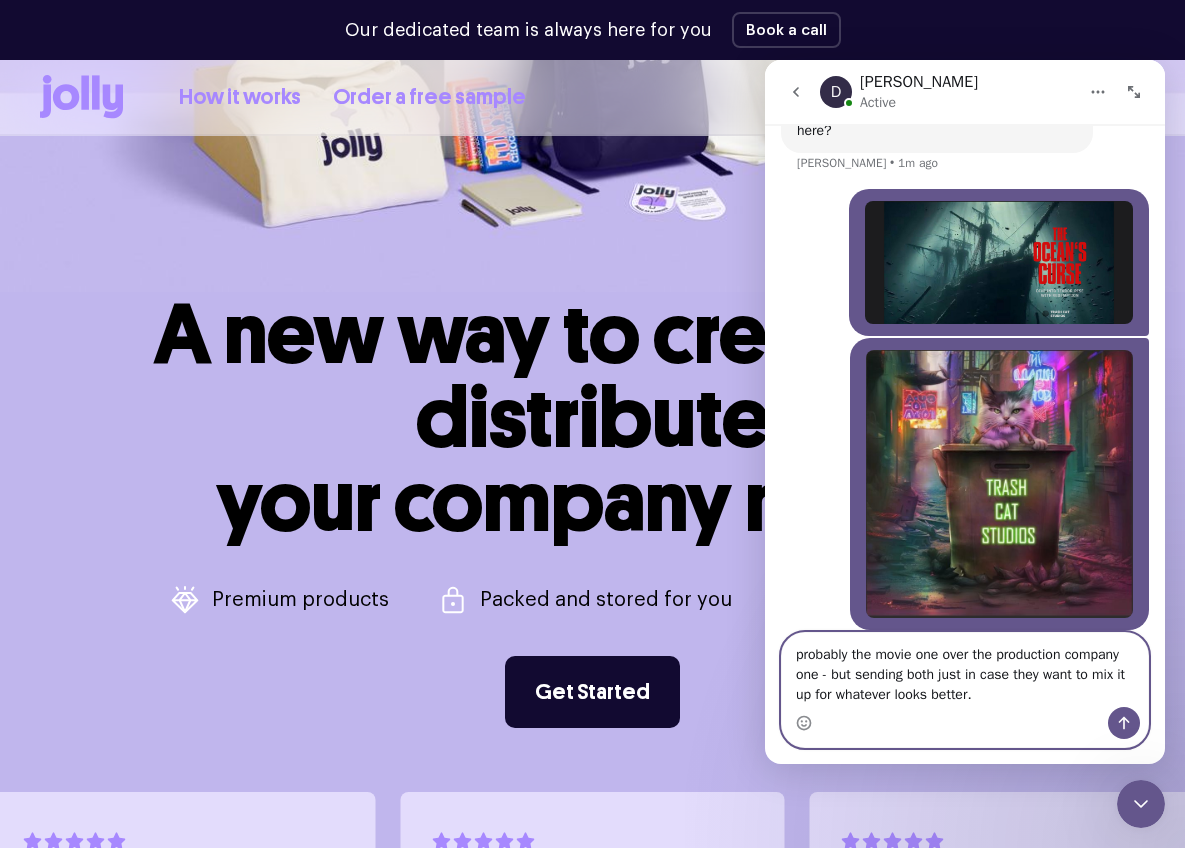 type on "probably the movie one over the production company one - but sending both just in case they want to mix it up for whatever looks better." 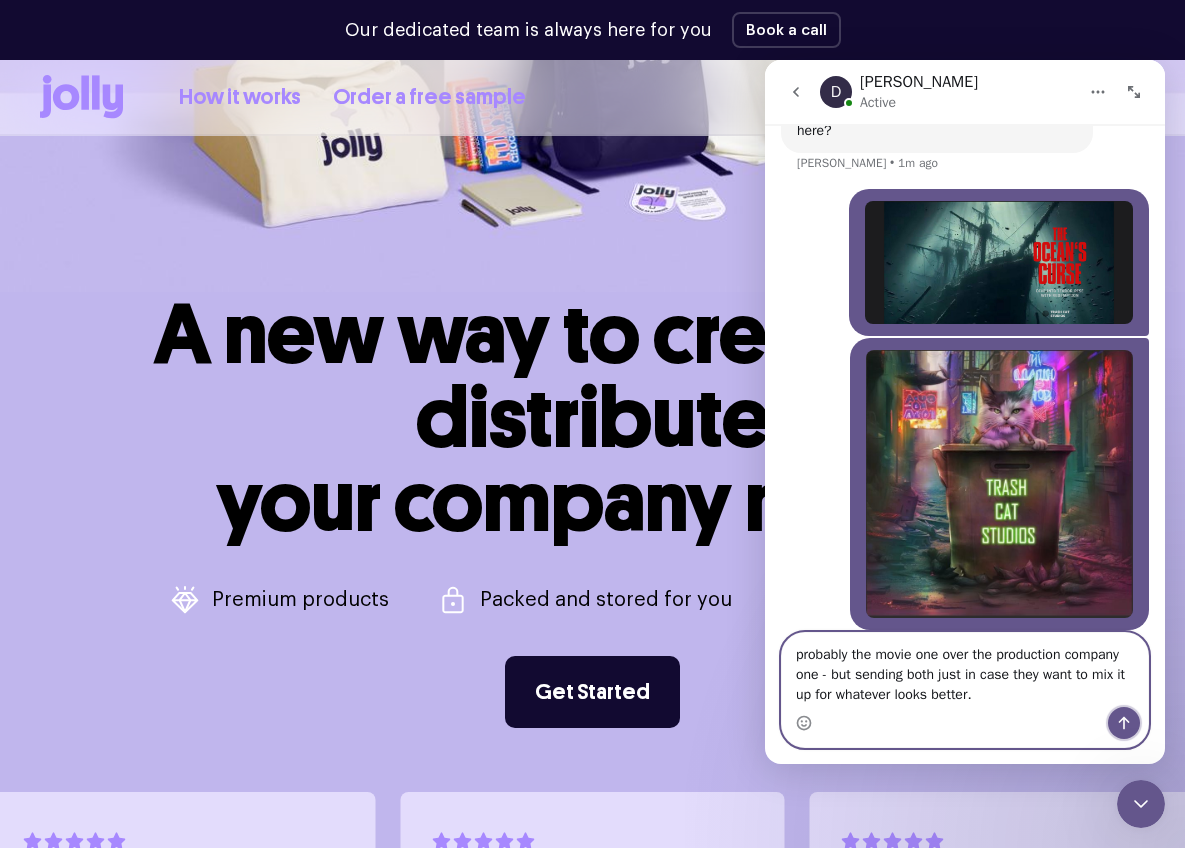click at bounding box center [1124, 723] 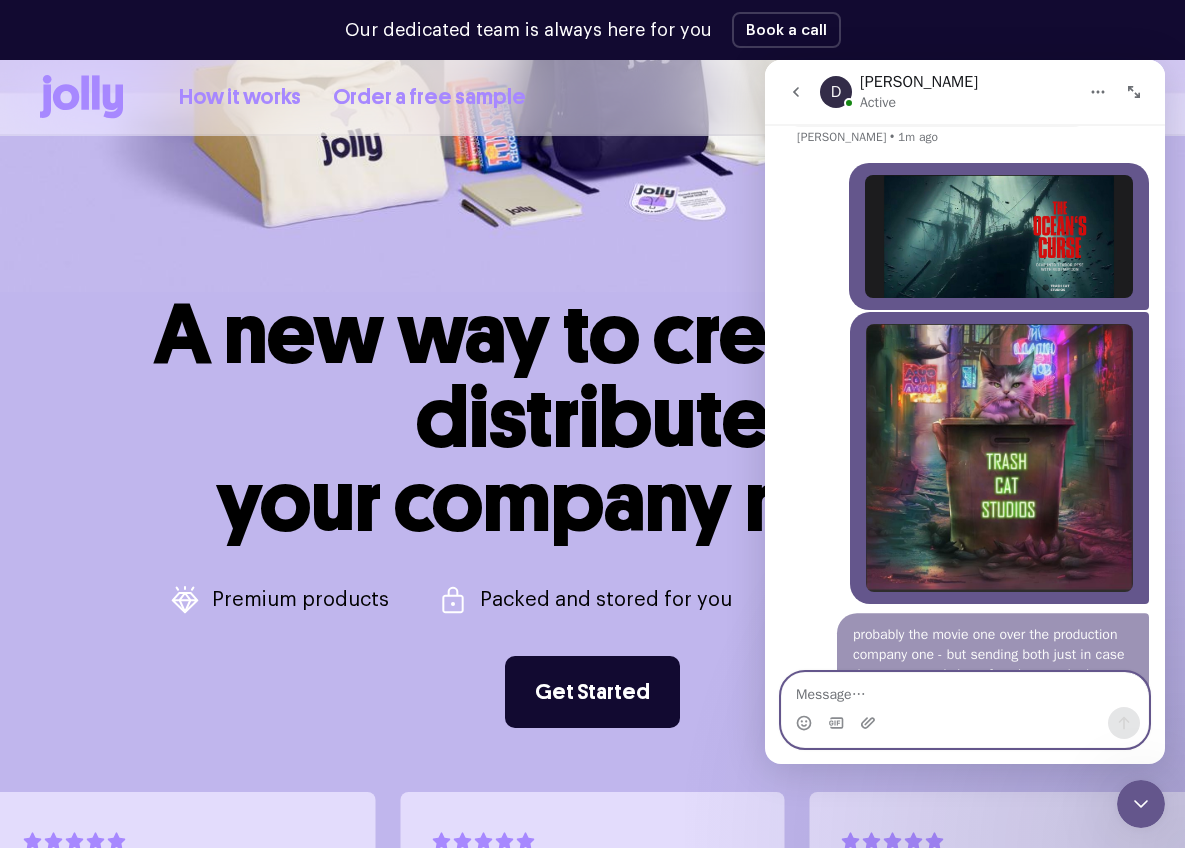 scroll, scrollTop: 1934, scrollLeft: 0, axis: vertical 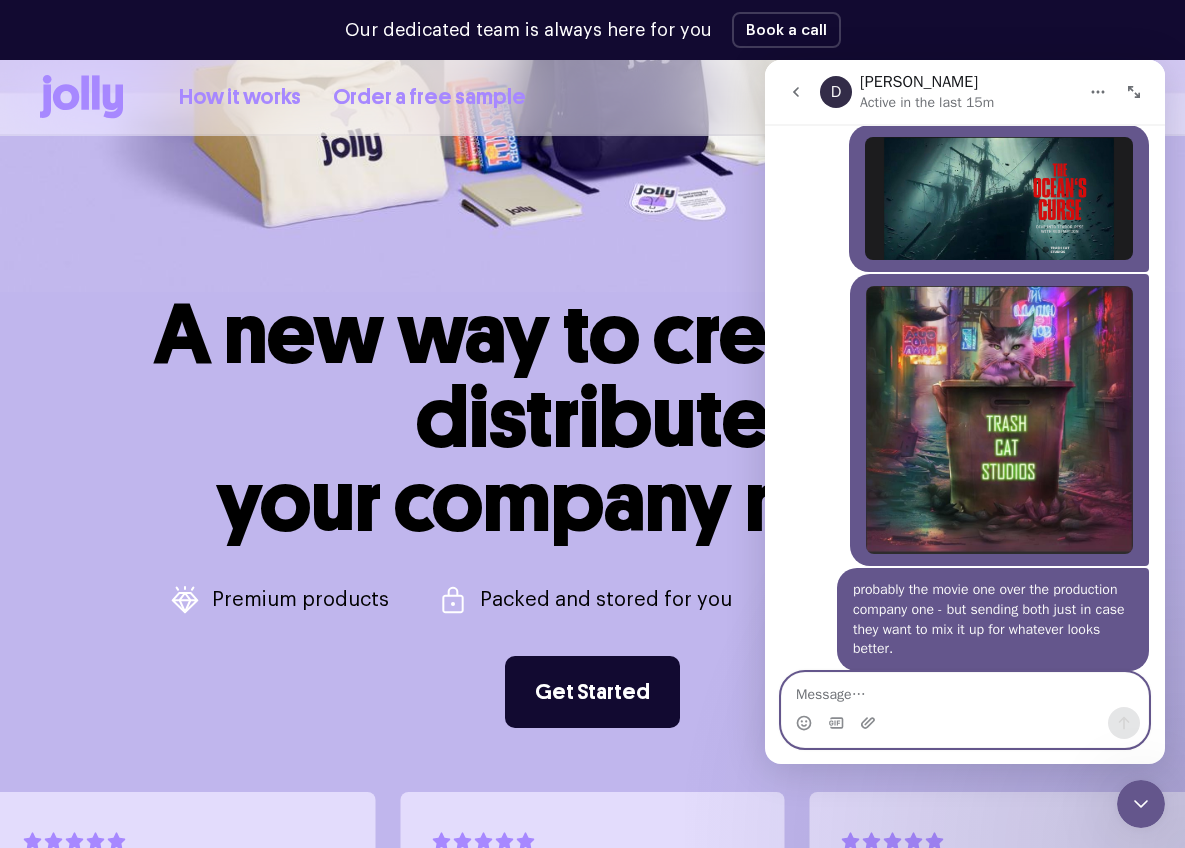 click at bounding box center (965, 690) 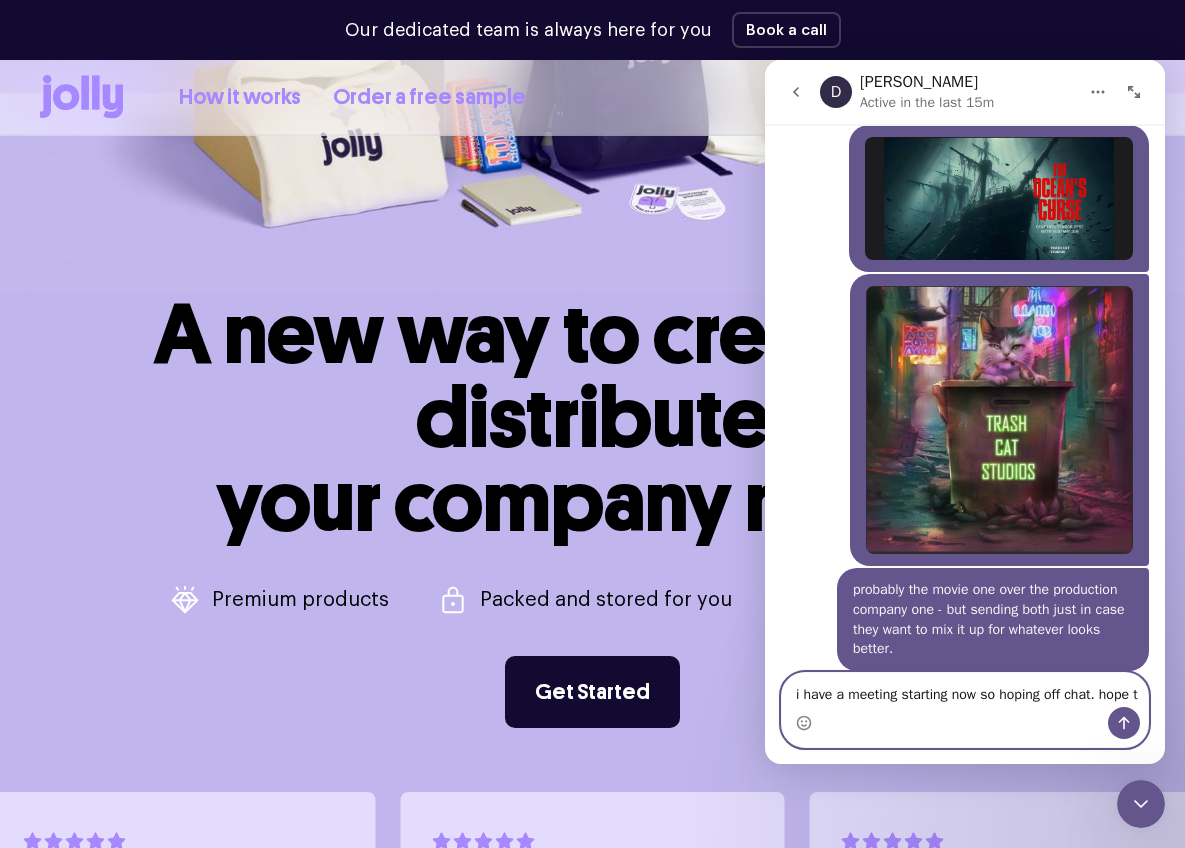 scroll, scrollTop: 1954, scrollLeft: 0, axis: vertical 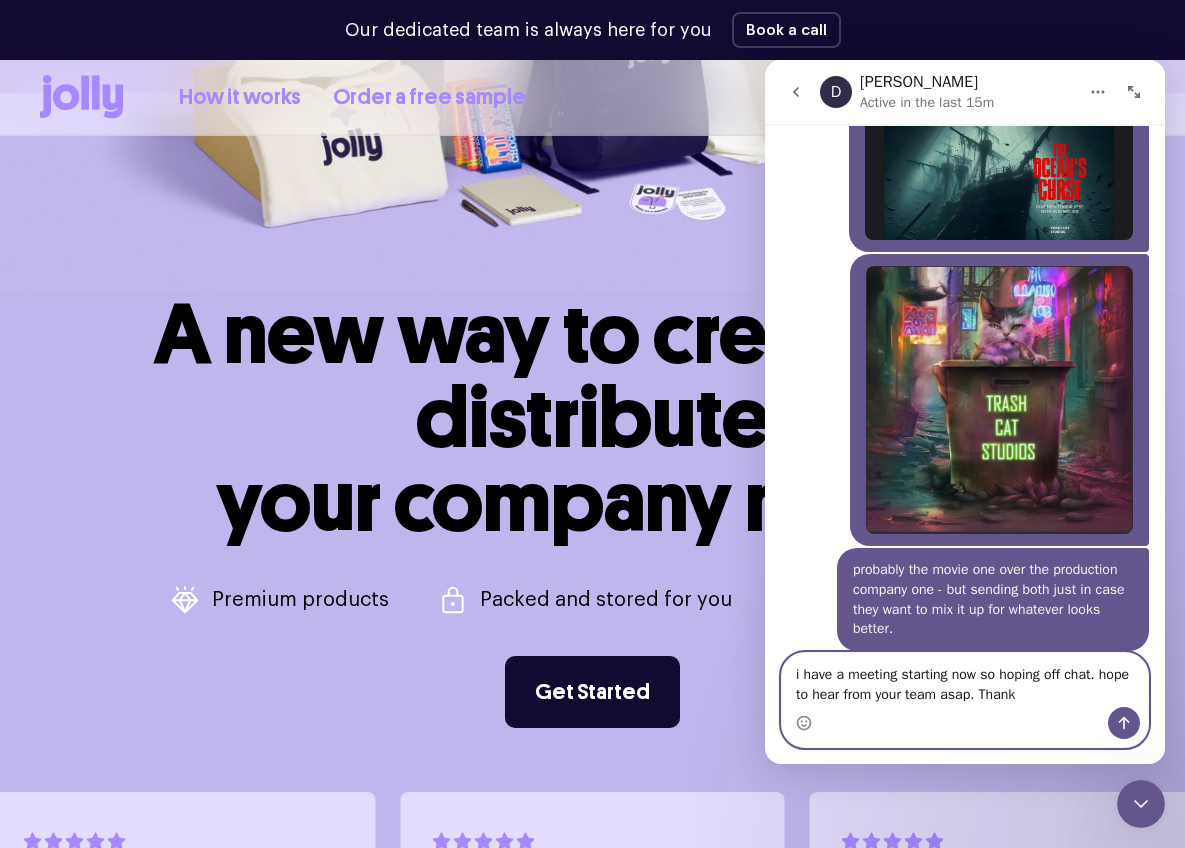 type on "i have a meeting starting now so hoping off chat. hope to hear from your team asap. Thanks" 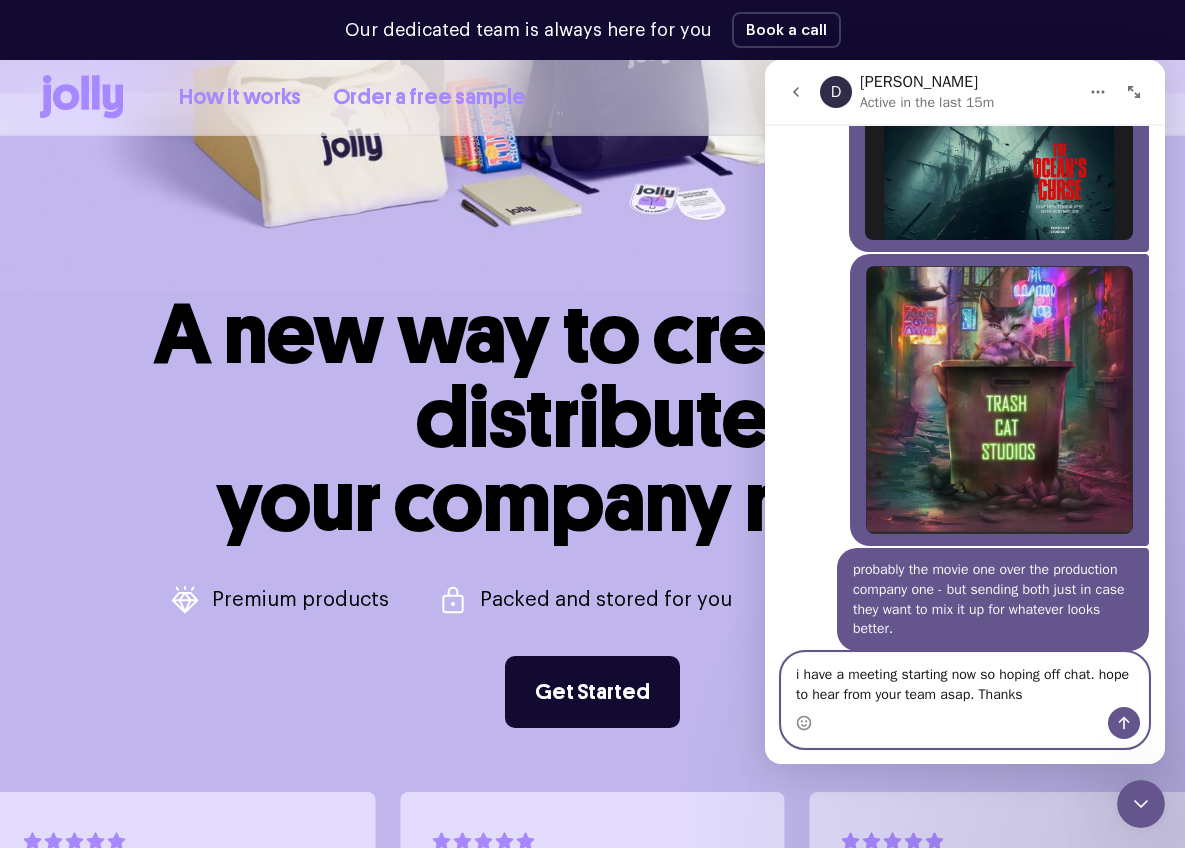 type 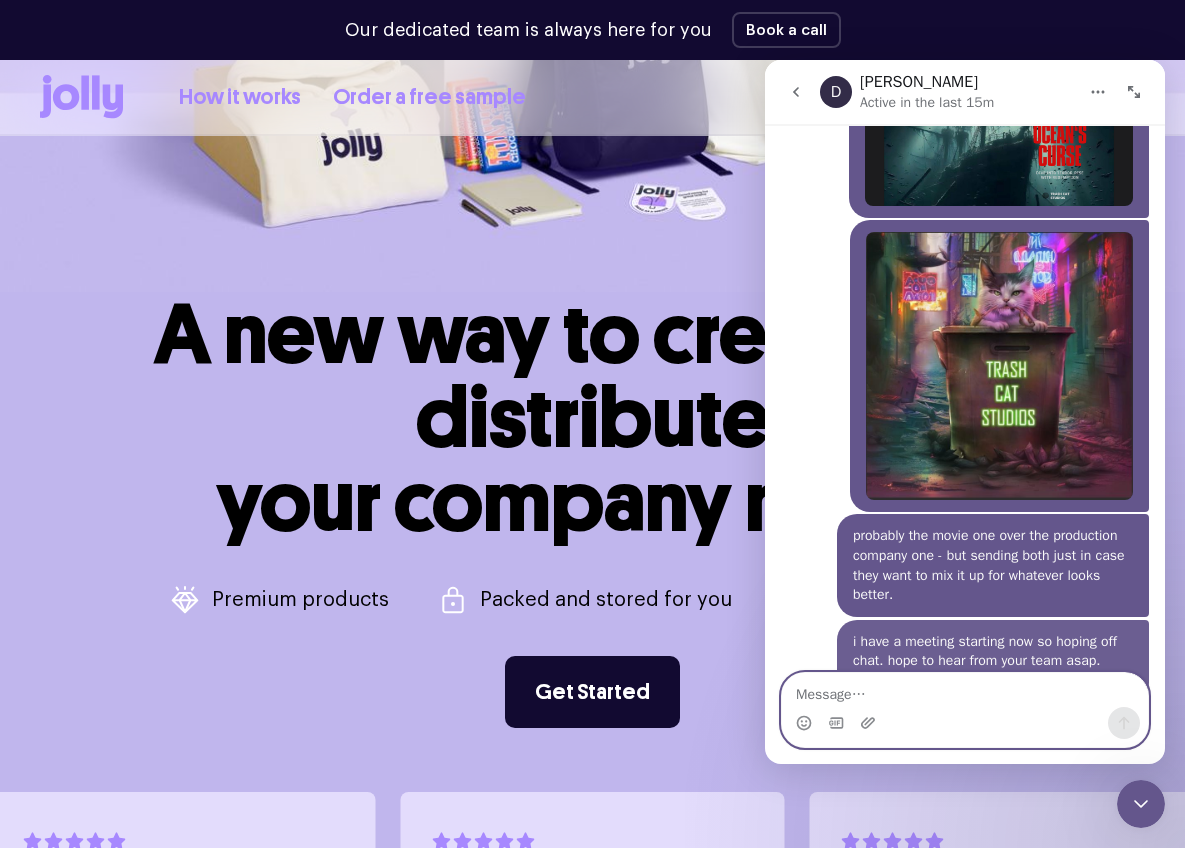 scroll, scrollTop: 2019, scrollLeft: 0, axis: vertical 